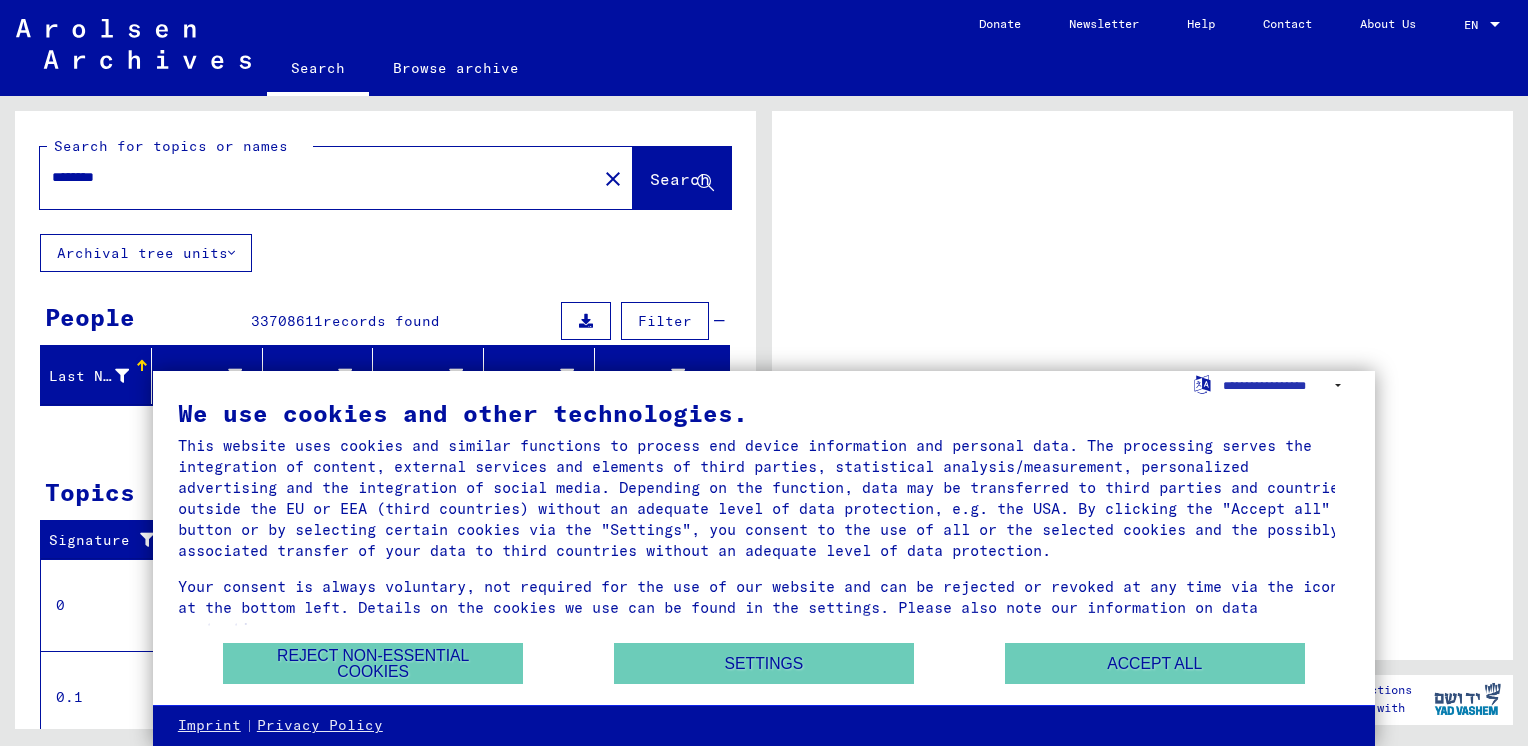 scroll, scrollTop: 0, scrollLeft: 0, axis: both 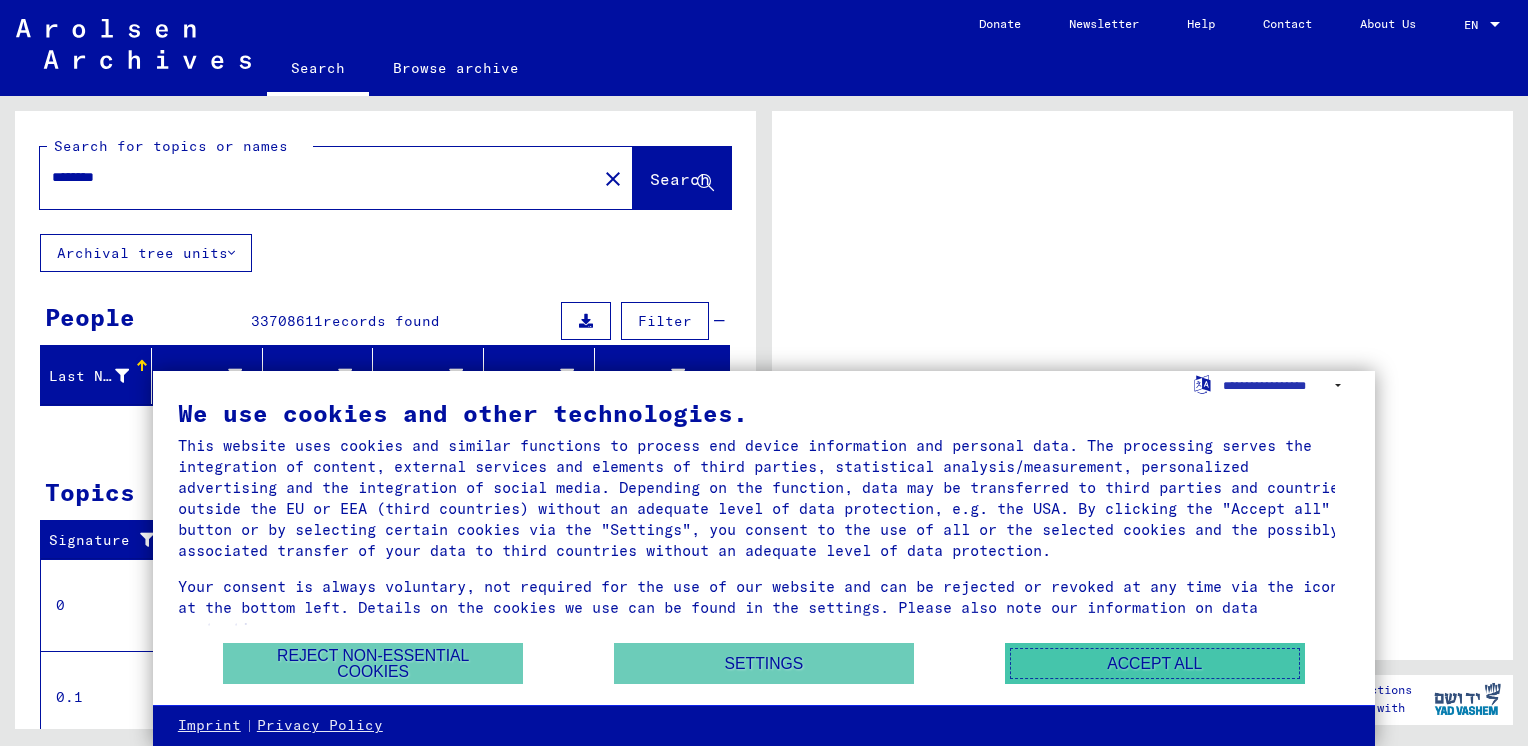 click on "Accept all" at bounding box center [1155, 663] 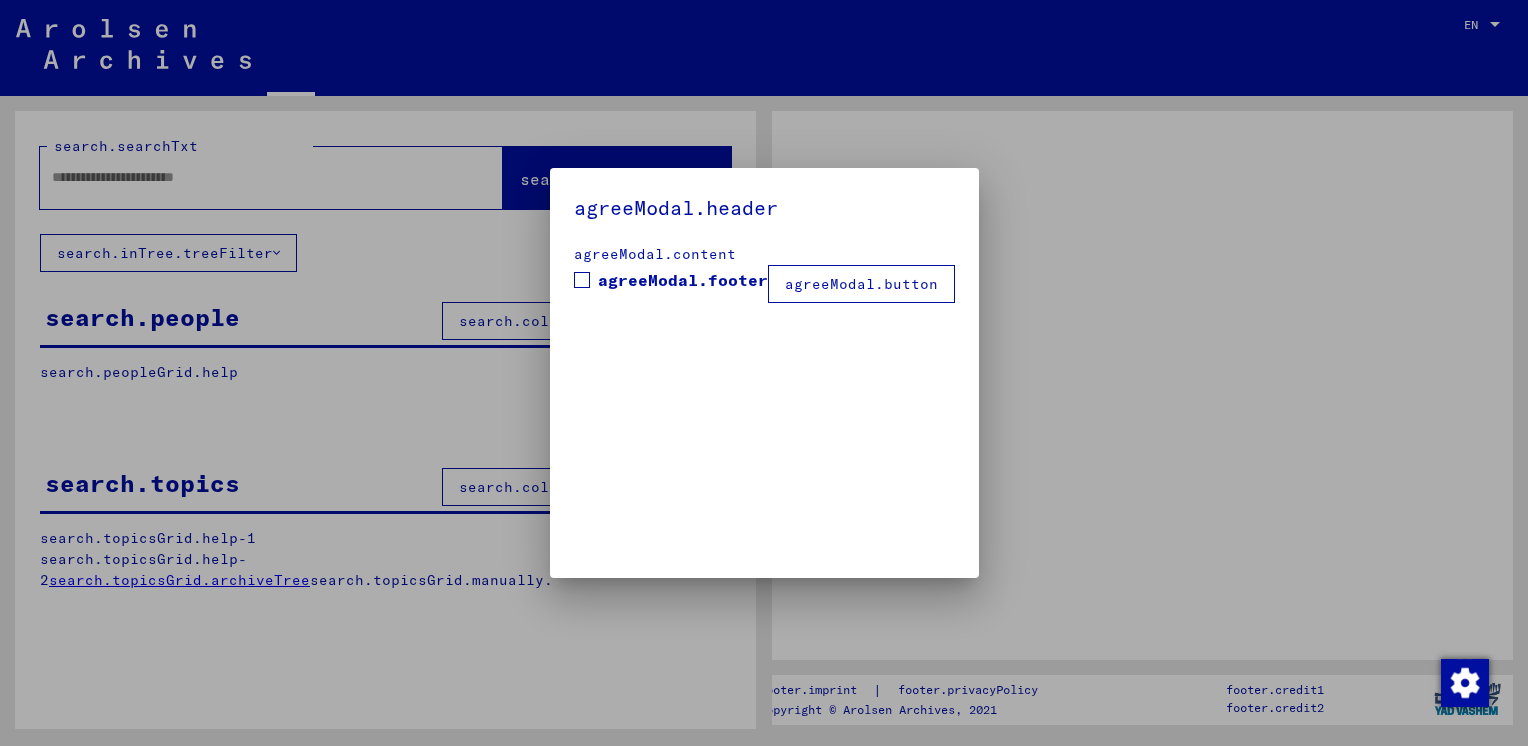 type on "********" 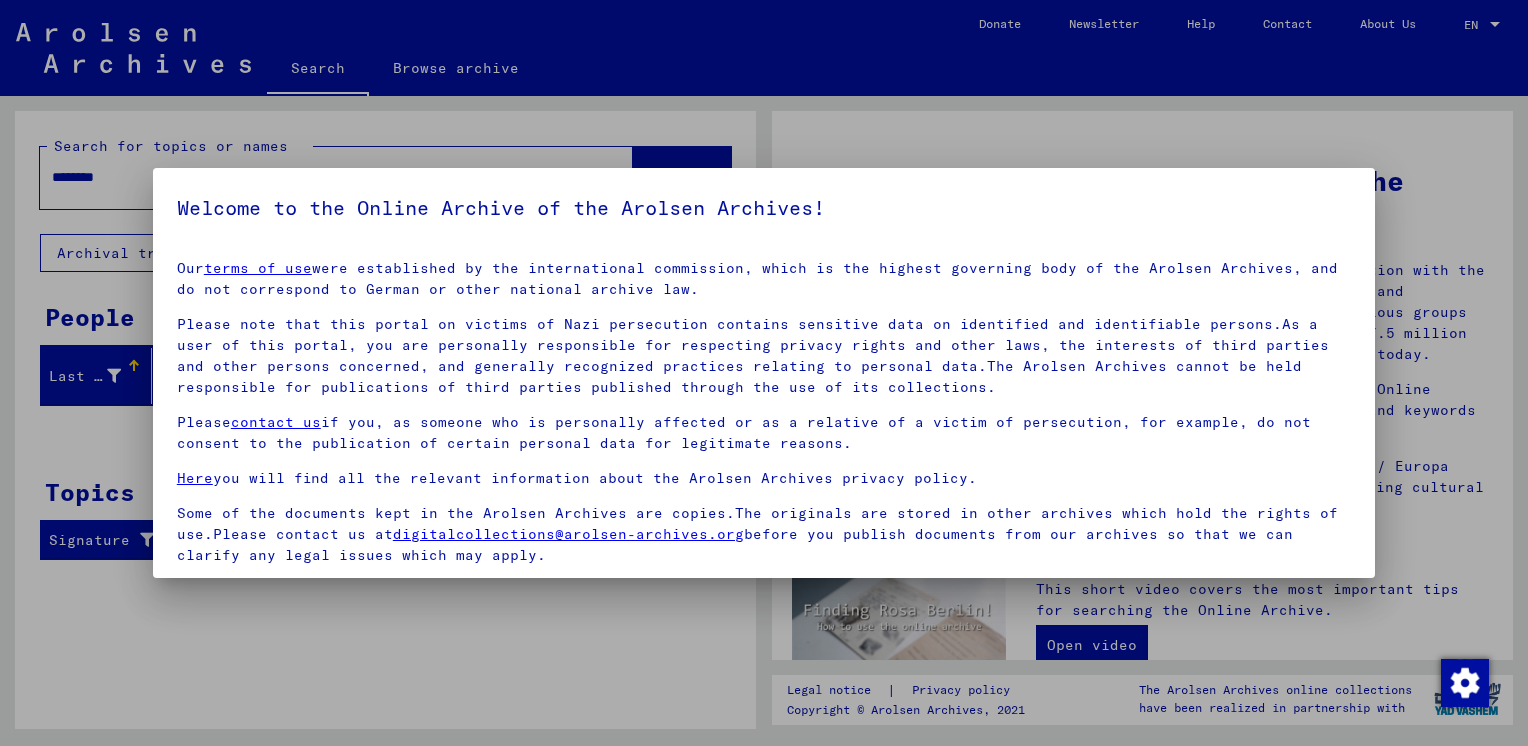 scroll, scrollTop: 144, scrollLeft: 0, axis: vertical 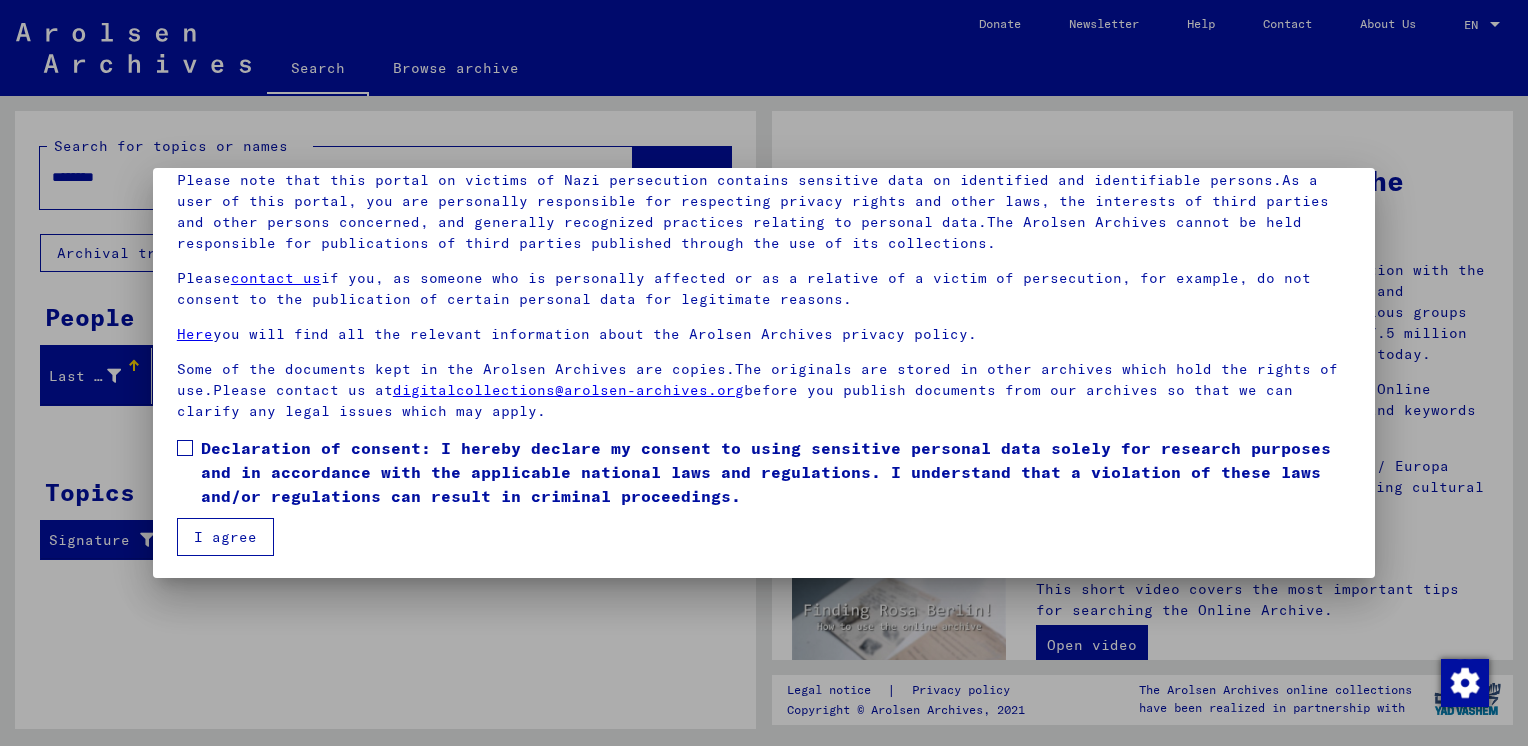 click at bounding box center (185, 448) 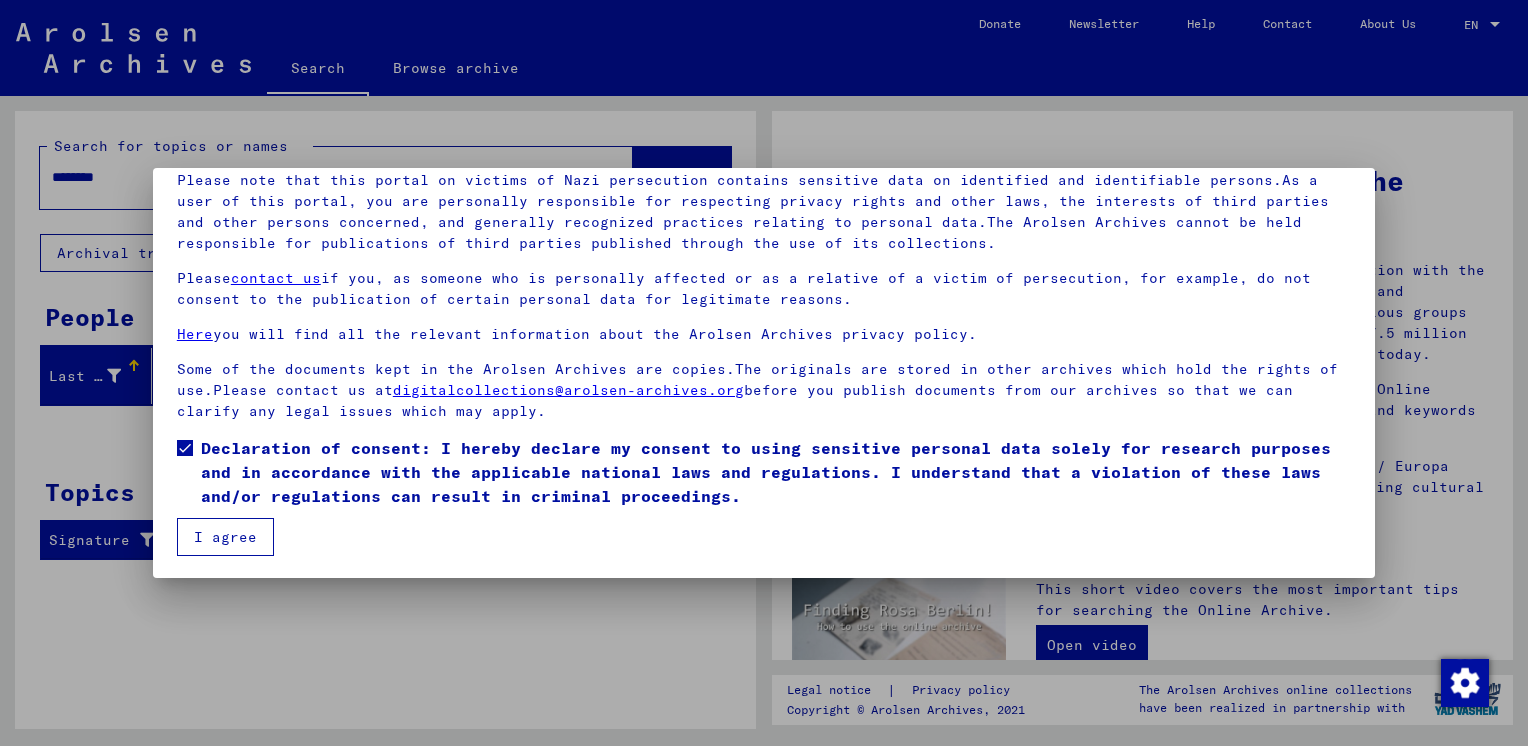 click on "I agree" at bounding box center (225, 537) 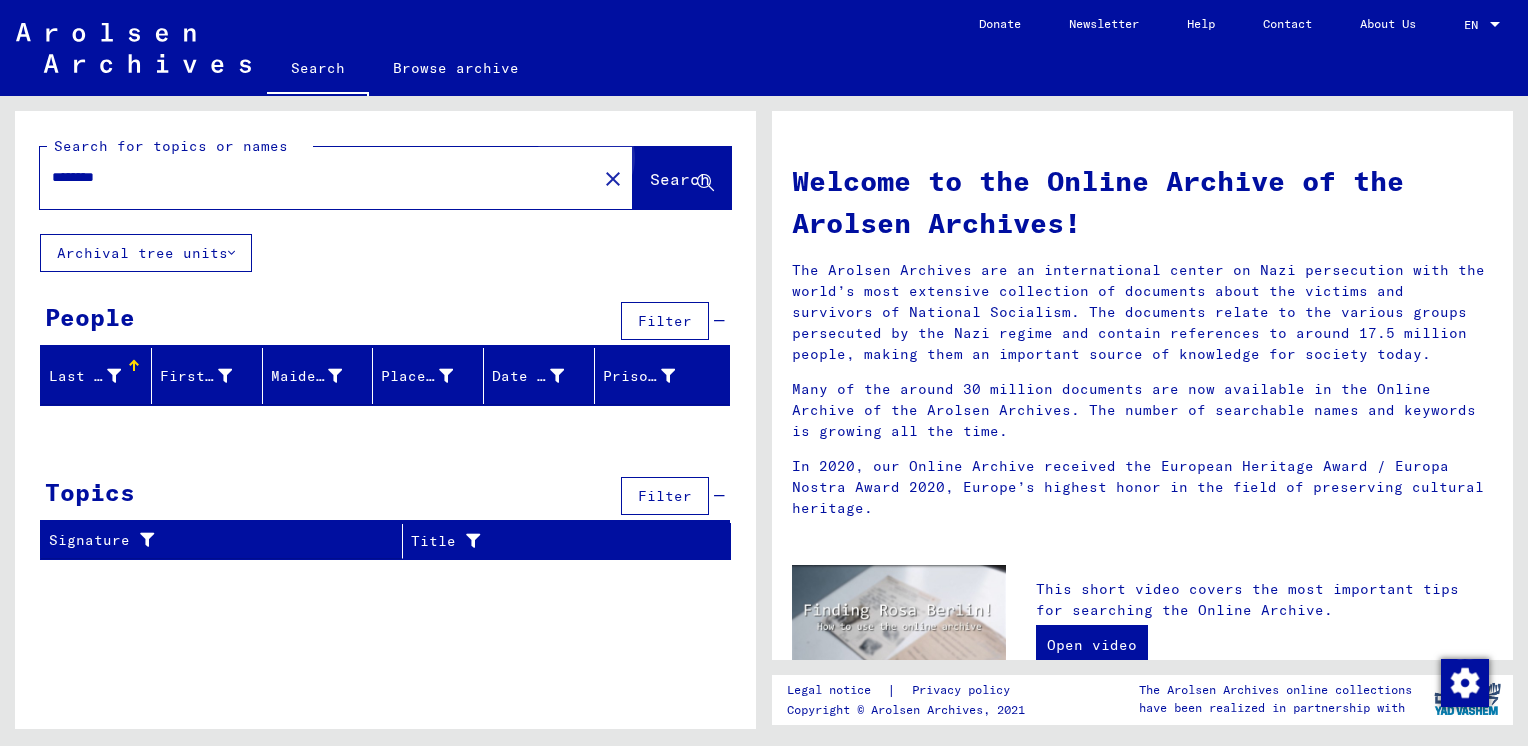 click on "Search" 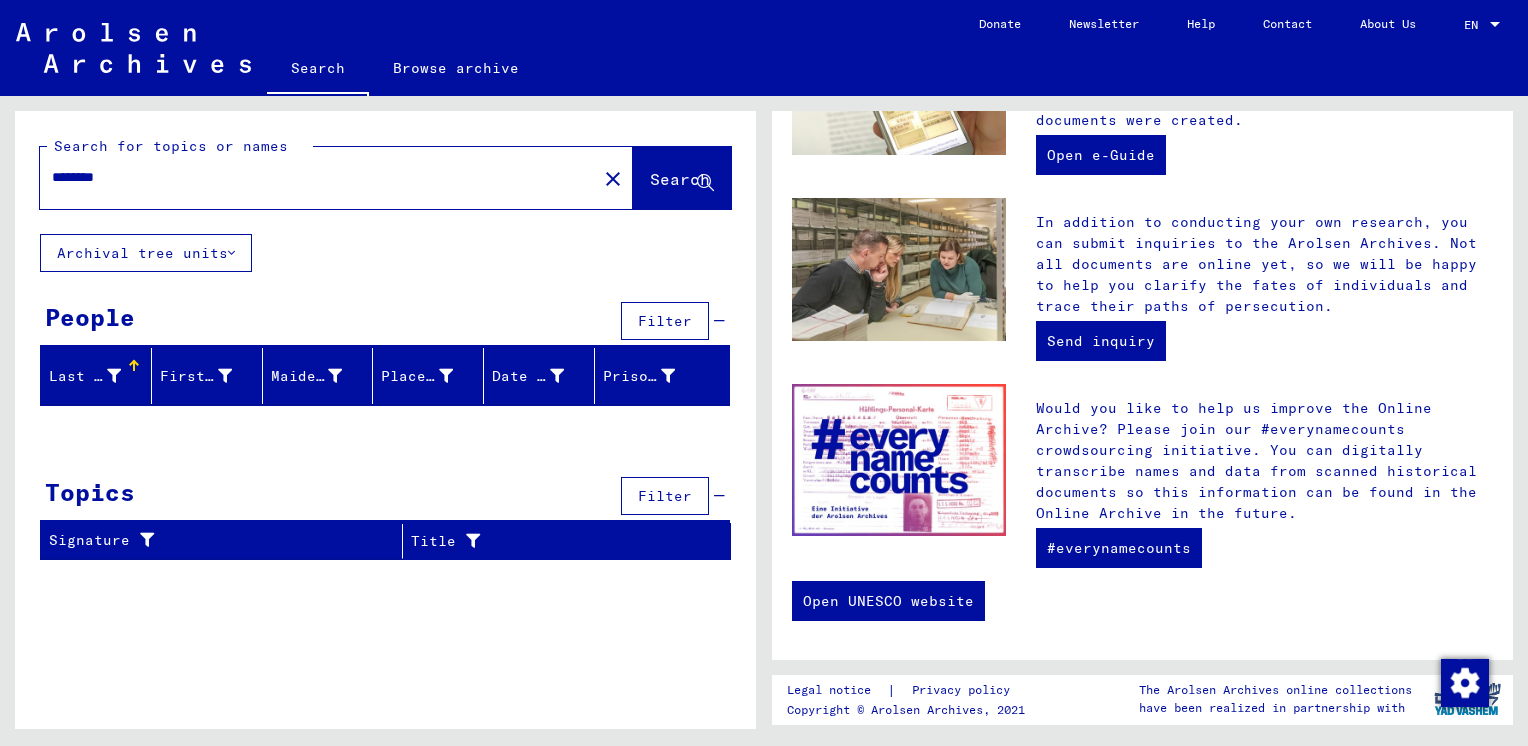 scroll, scrollTop: 0, scrollLeft: 0, axis: both 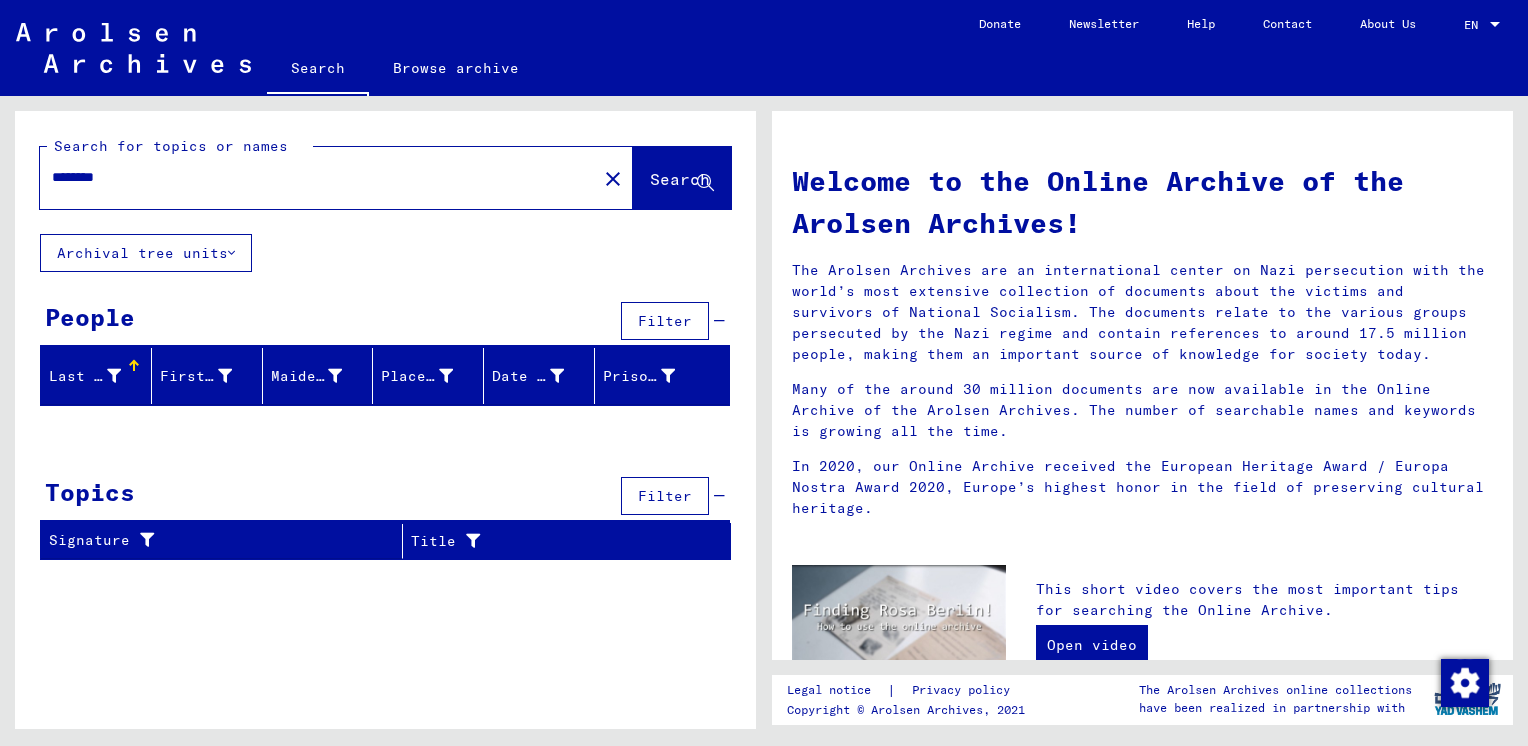 click on "Welcome to the Online Archive of the Arolsen Archives!
The Arolsen Archives are an international center on Nazi persecution with the world’s most extensive collection of documents about the victims and survivors of National Socialism. The documents relate to the various groups persecuted by the Nazi regime and contain references to around 17.5 million people, making them an important source of knowledge for society today.
Many of the around 30 million documents are now available in the Online Archive of the Arolsen Archives. The number of searchable names and keywords is growing all the time.
In 2020, our Online Archive received the European Heritage Award / Europa Nostra Award 2020, Europe’s highest honor in the field of preserving cultural heritage." 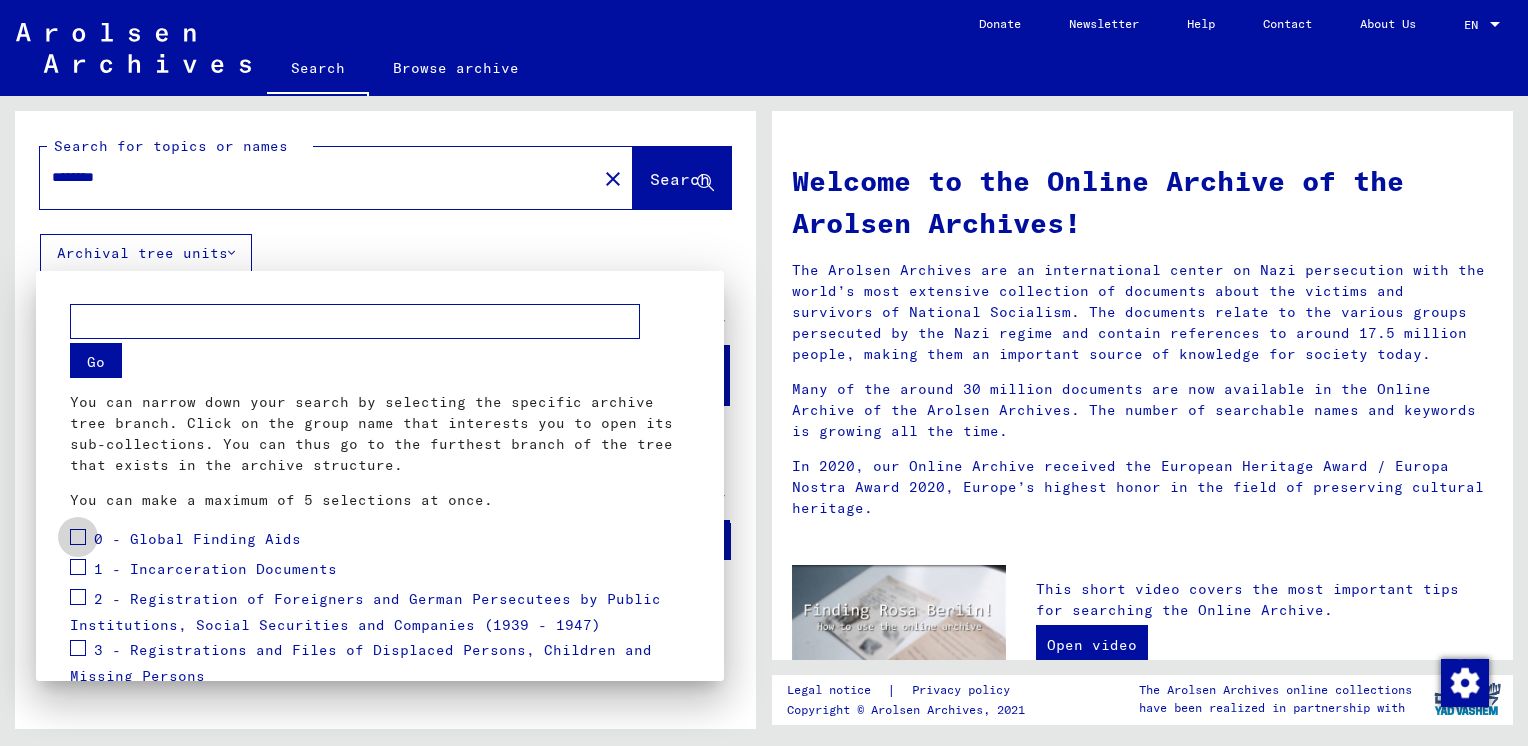 click at bounding box center [78, 537] 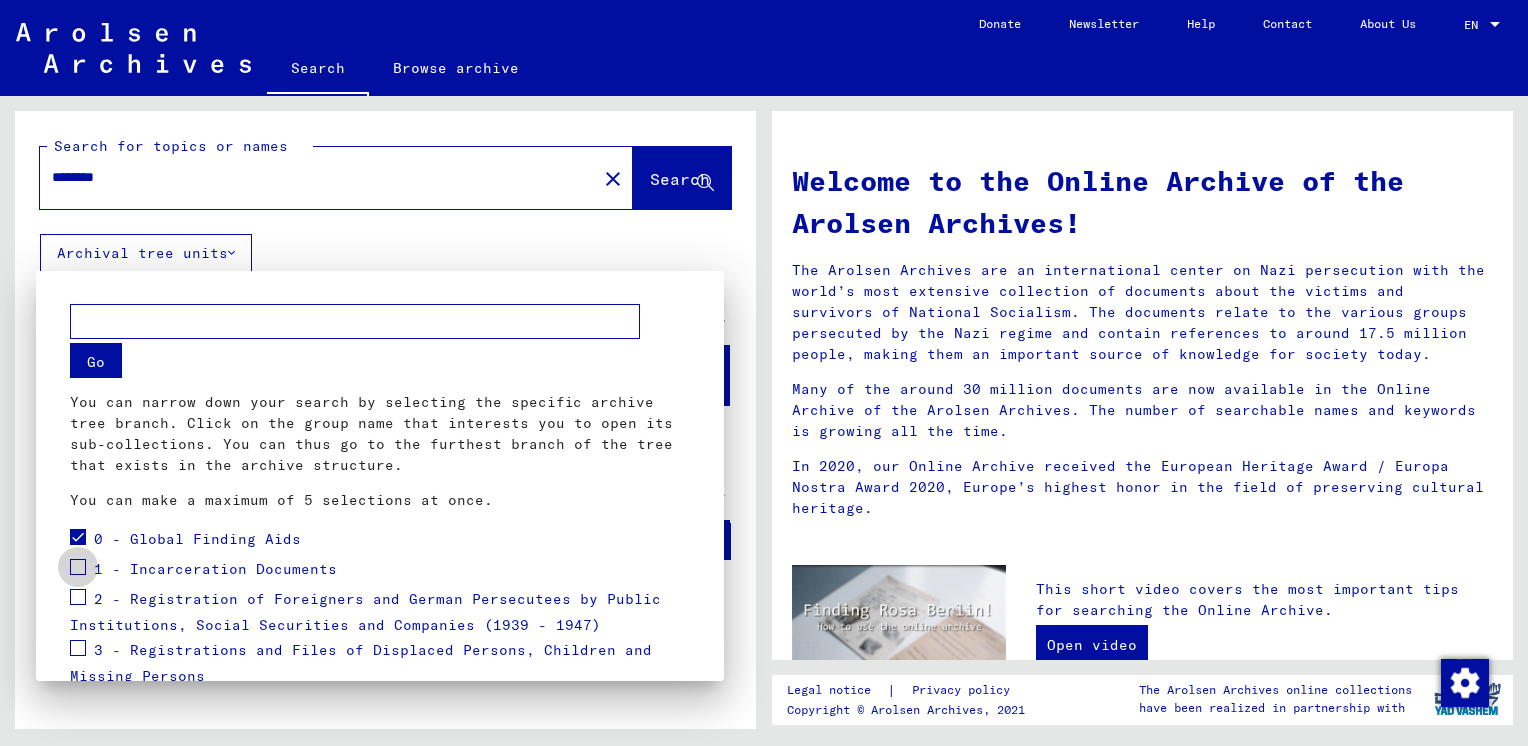 drag, startPoint x: 80, startPoint y: 567, endPoint x: 80, endPoint y: 587, distance: 20 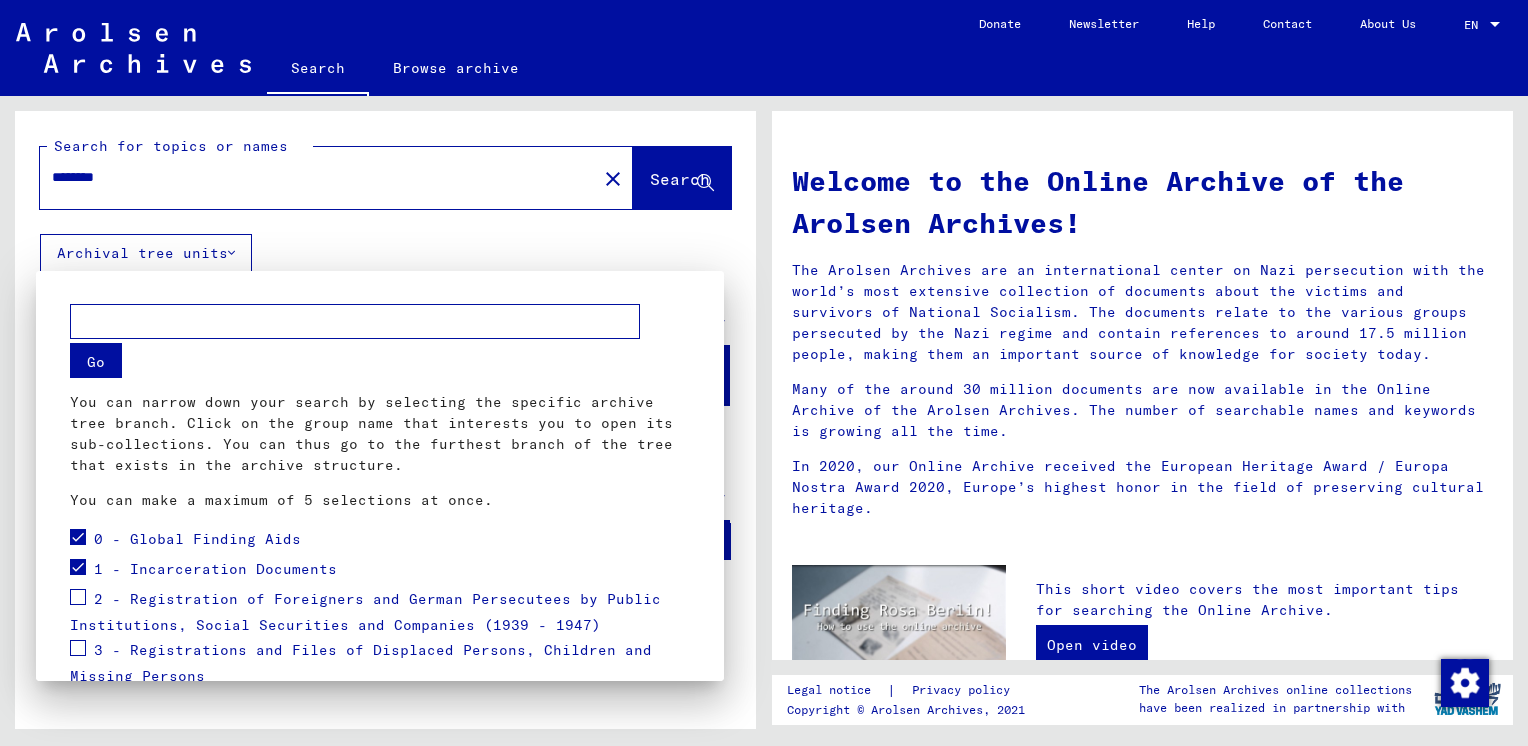 click at bounding box center [78, 600] 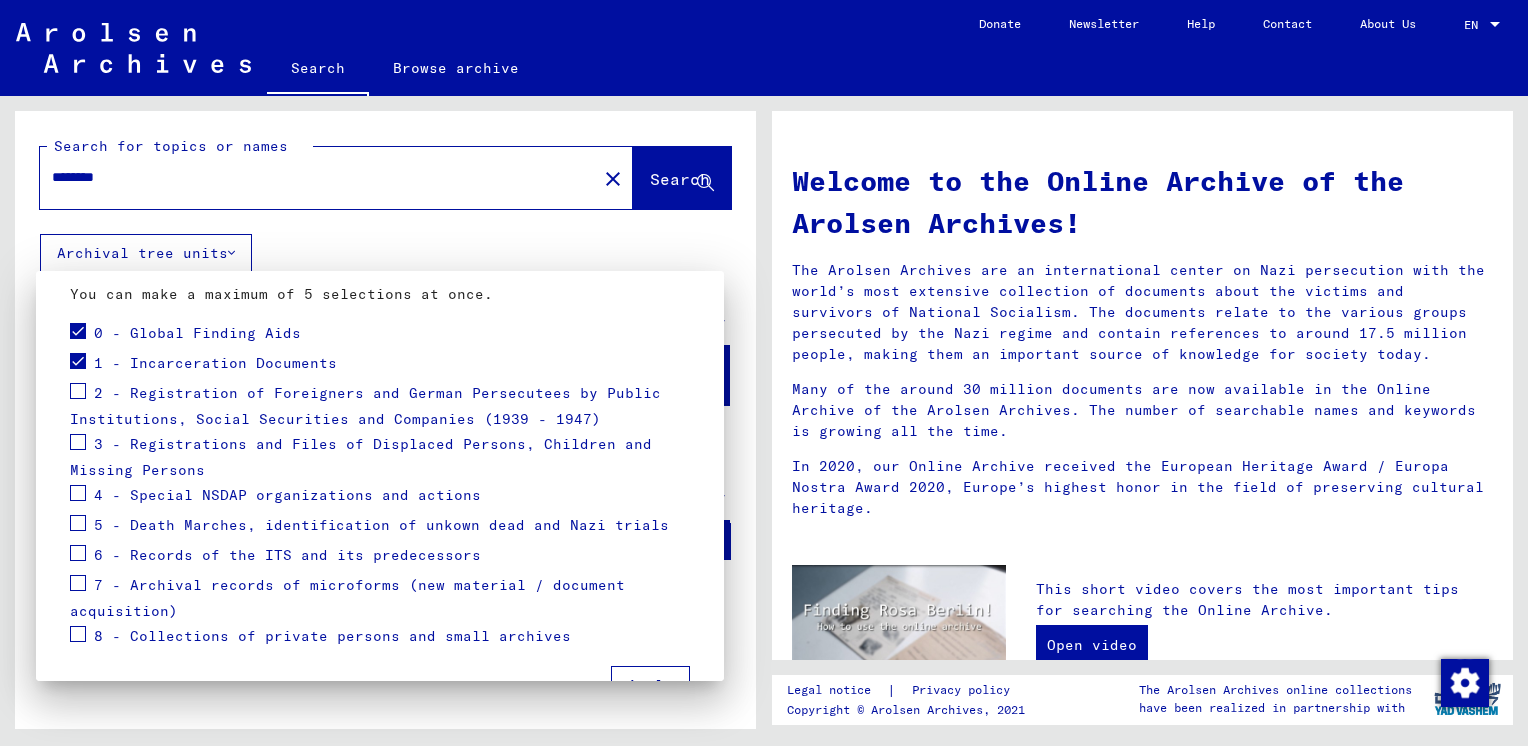 scroll, scrollTop: 261, scrollLeft: 0, axis: vertical 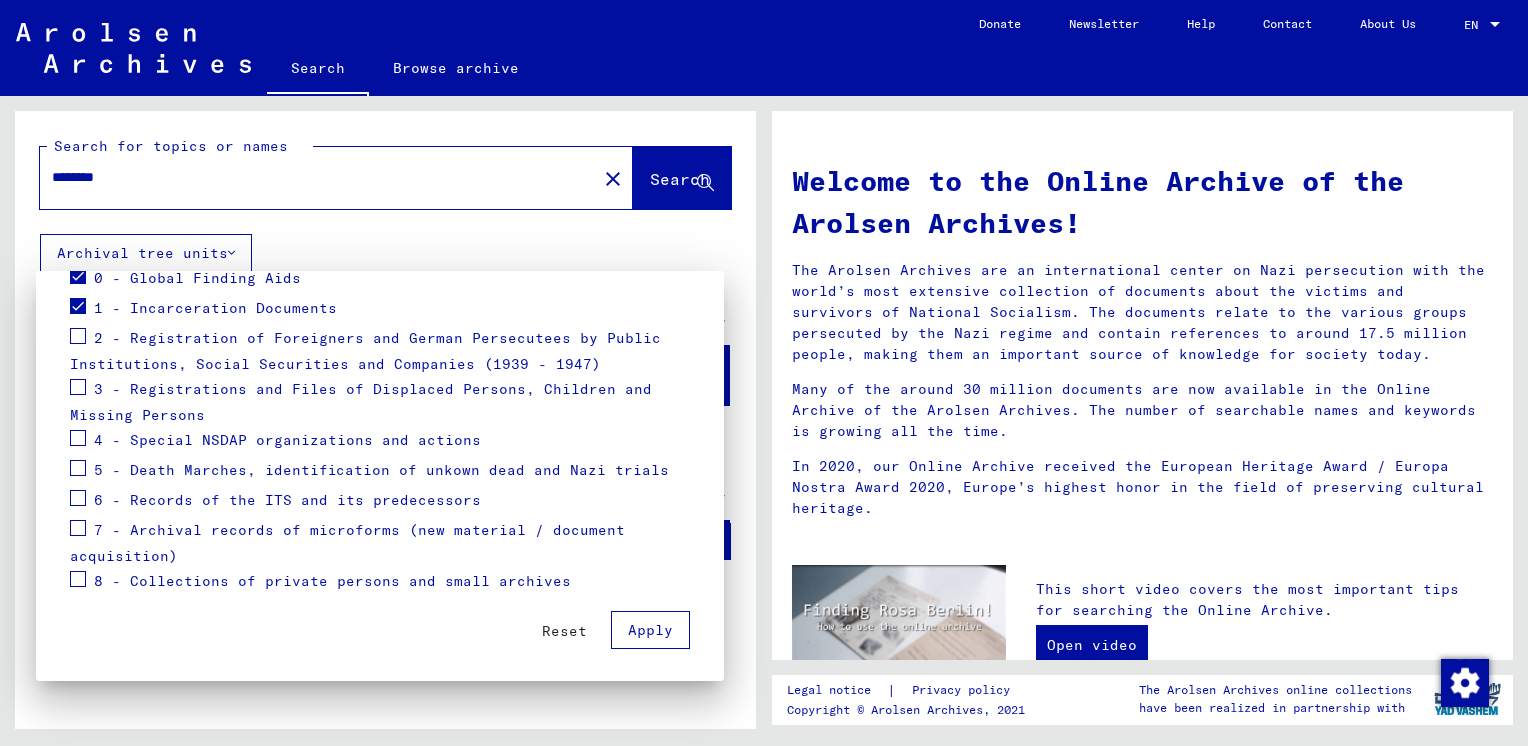 click at bounding box center [78, 336] 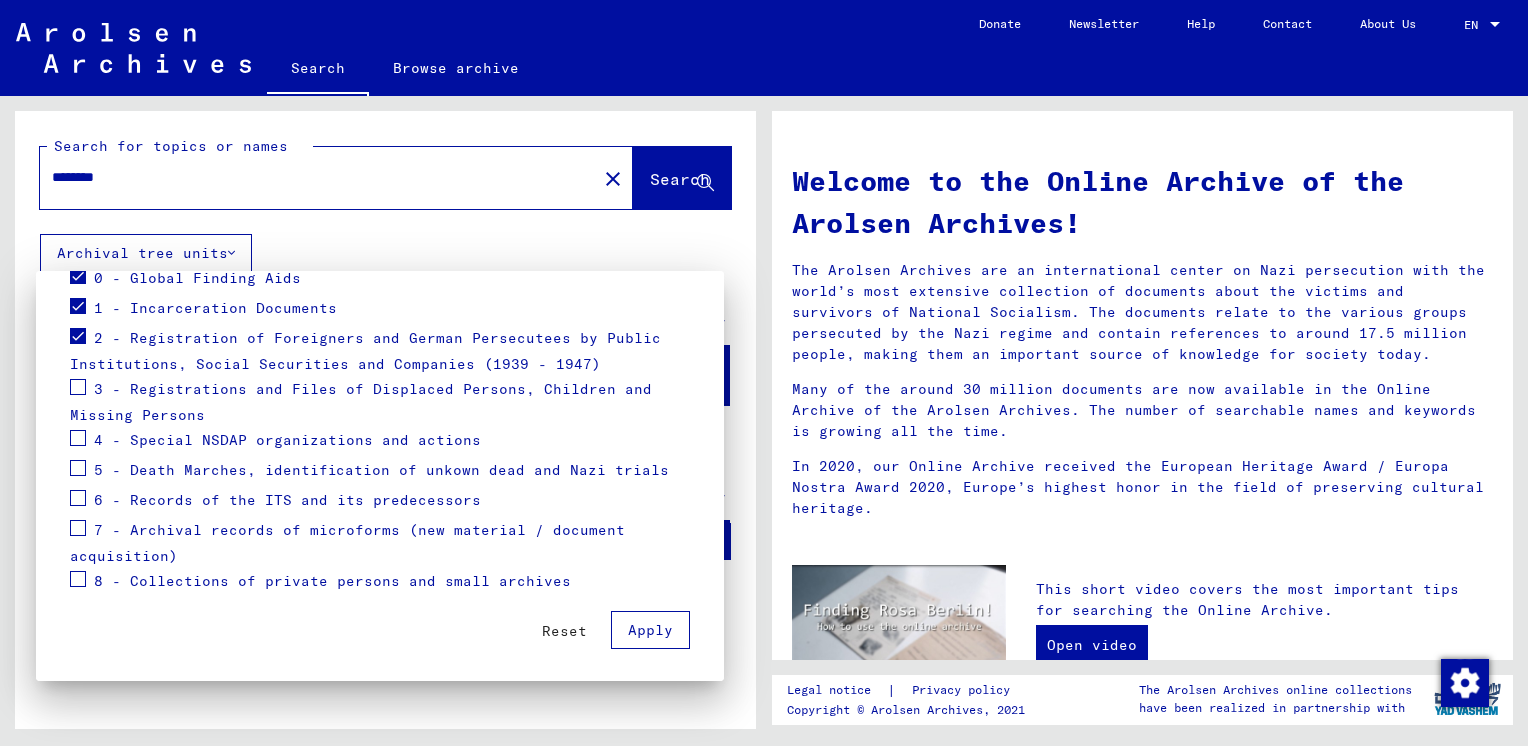 click at bounding box center [78, 387] 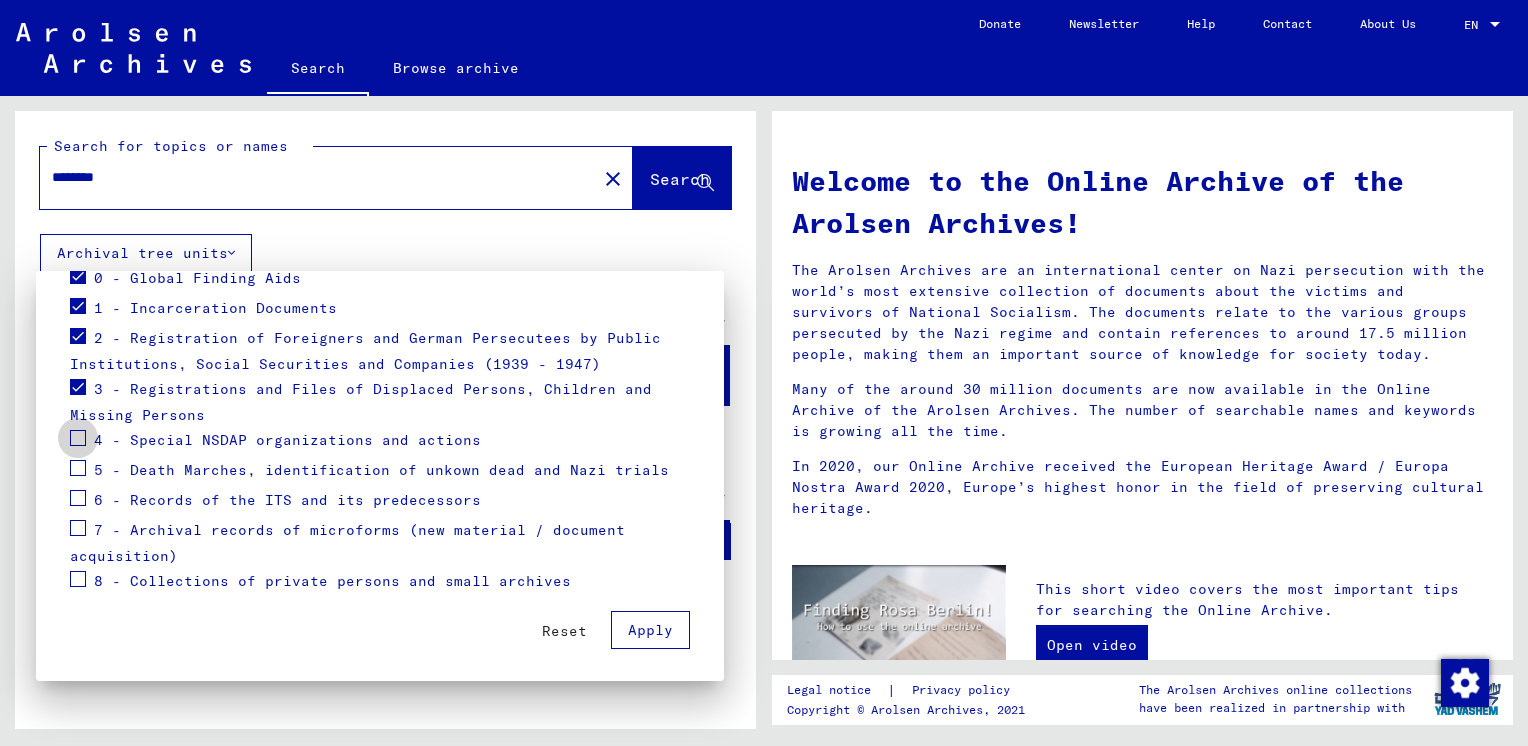 click at bounding box center [78, 438] 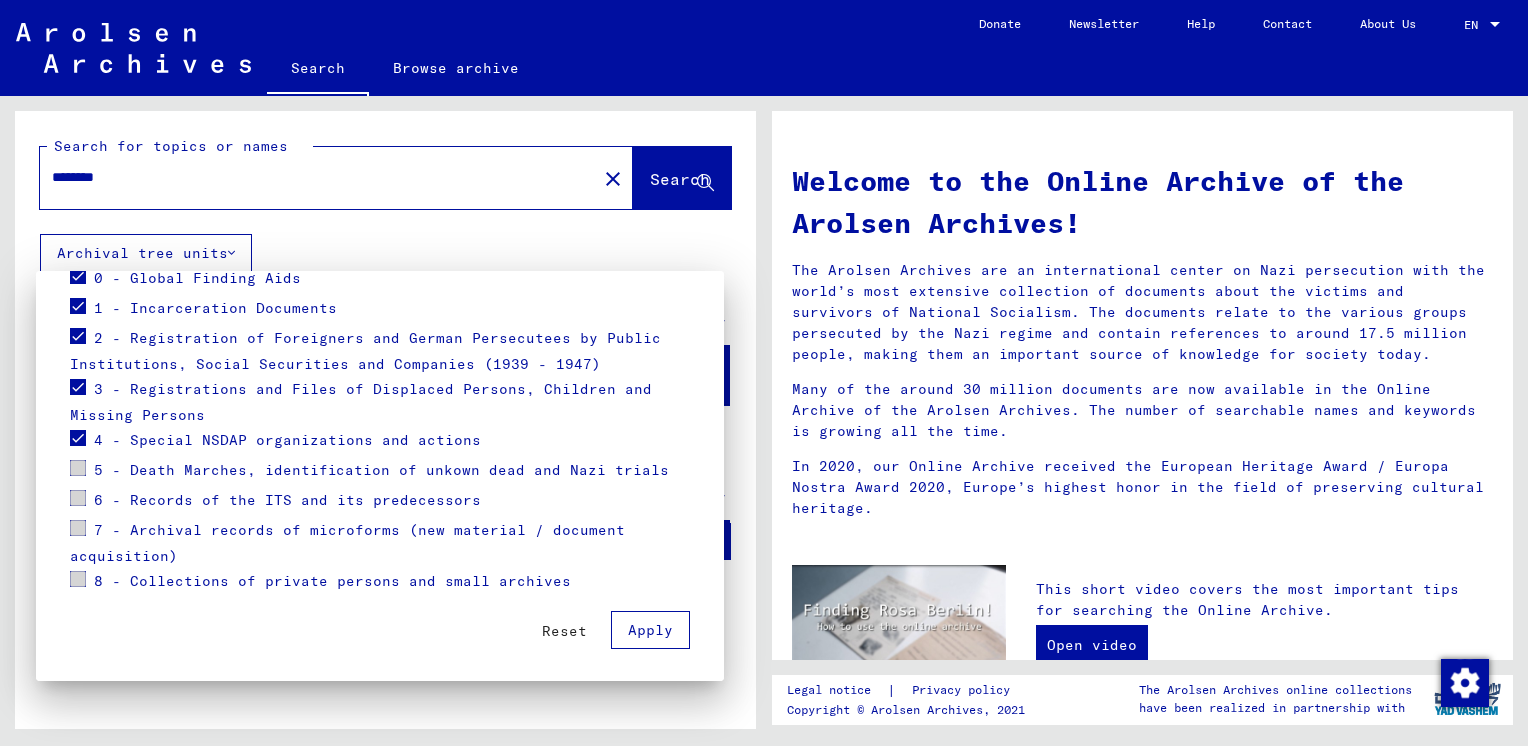 click on "Apply" at bounding box center (650, 630) 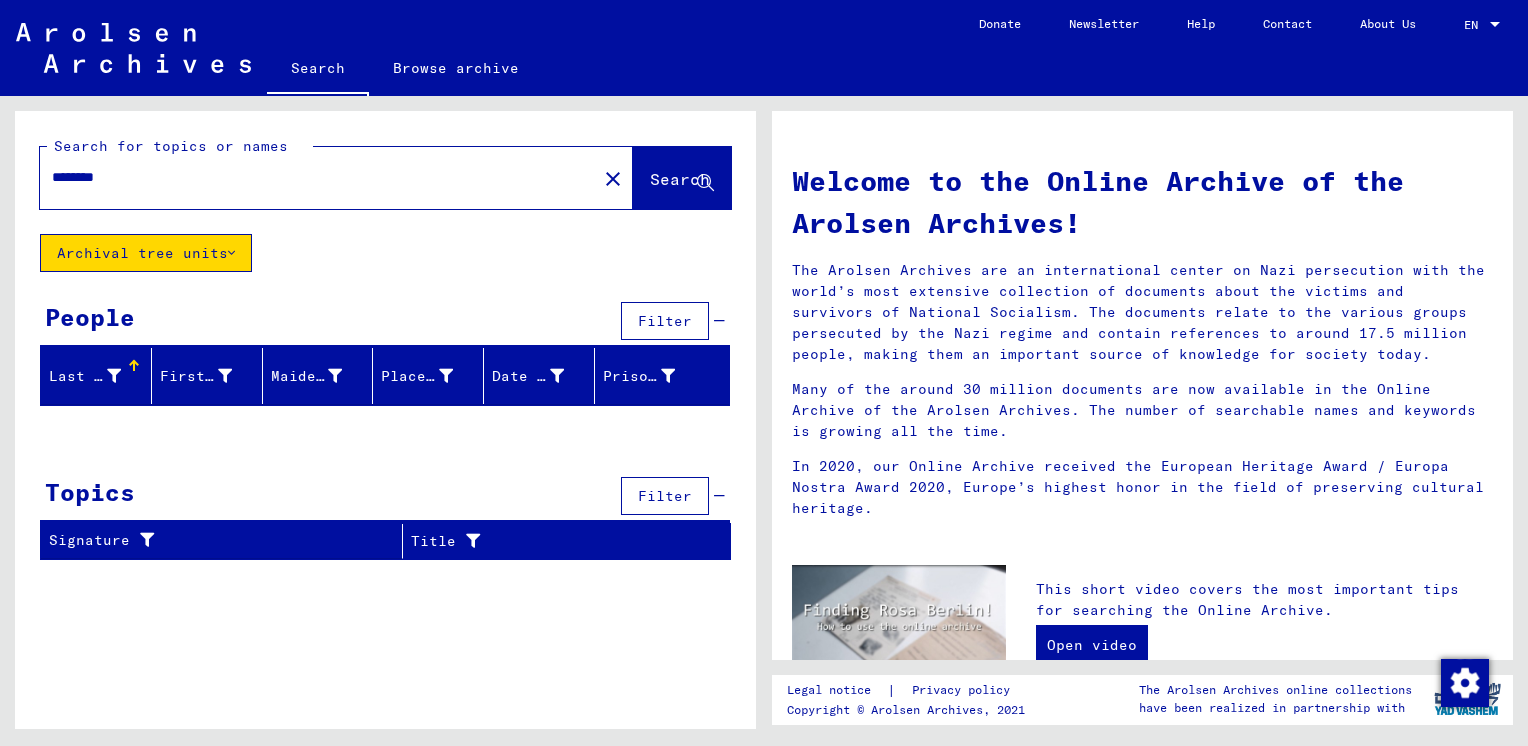 click on "Archival tree units" 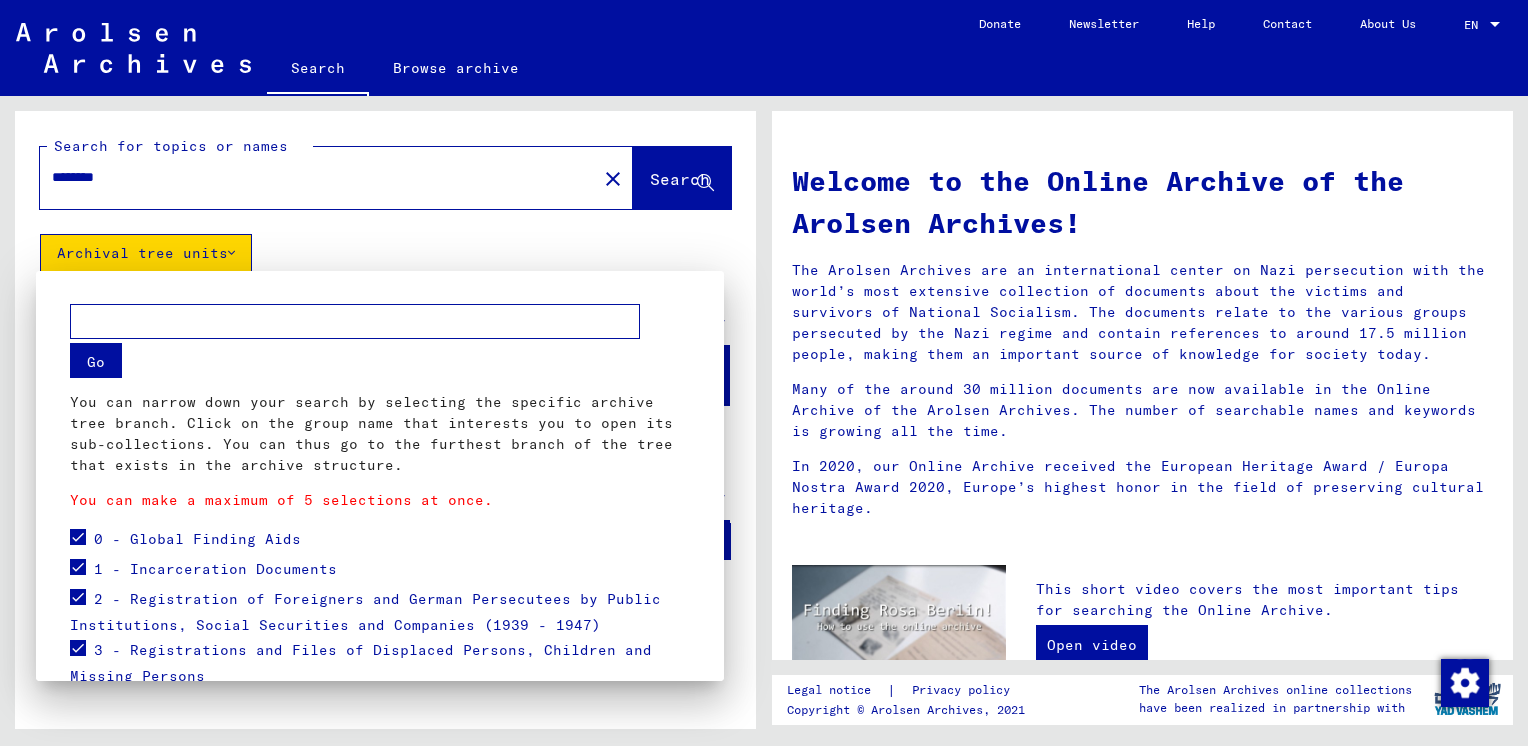 click at bounding box center (355, 321) 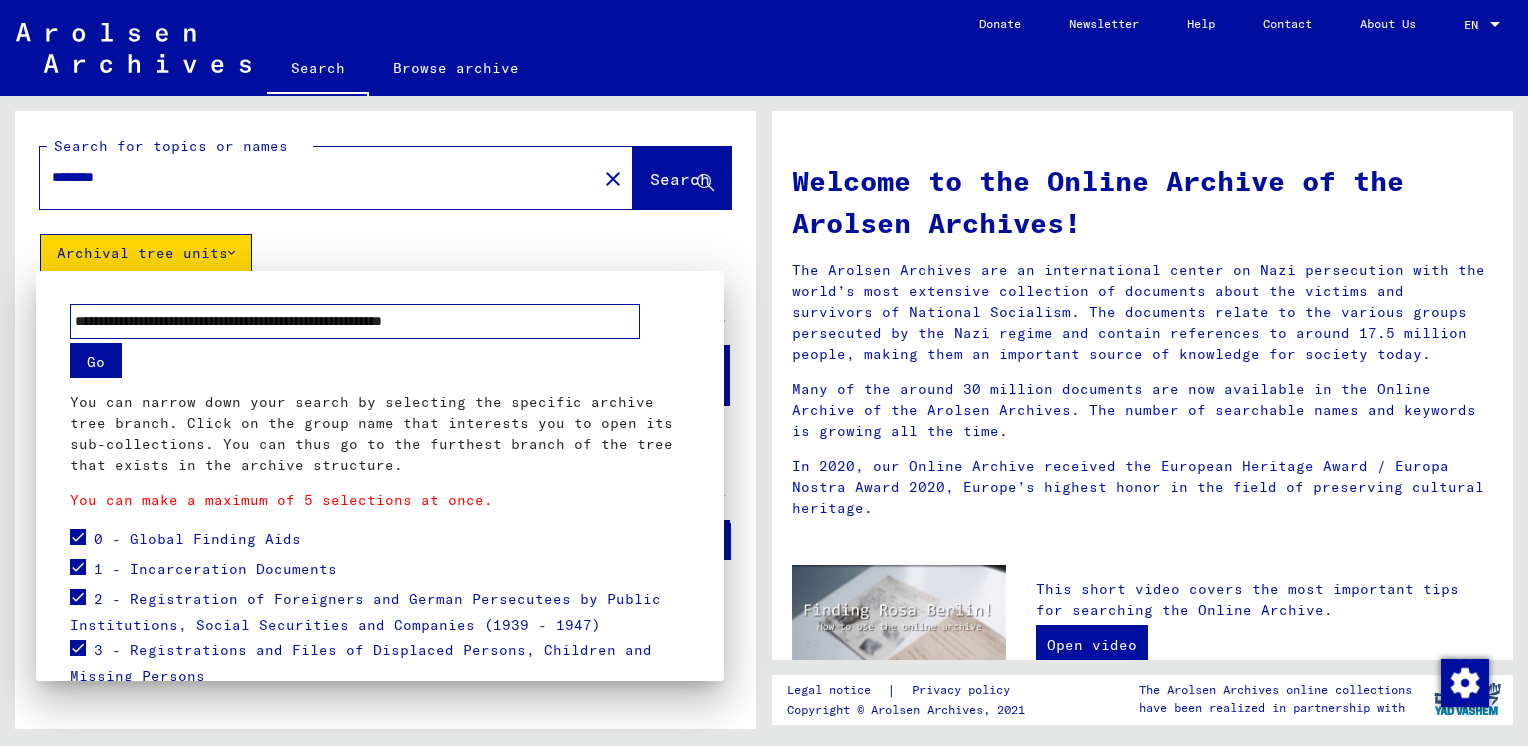 click on "**********" at bounding box center [355, 321] 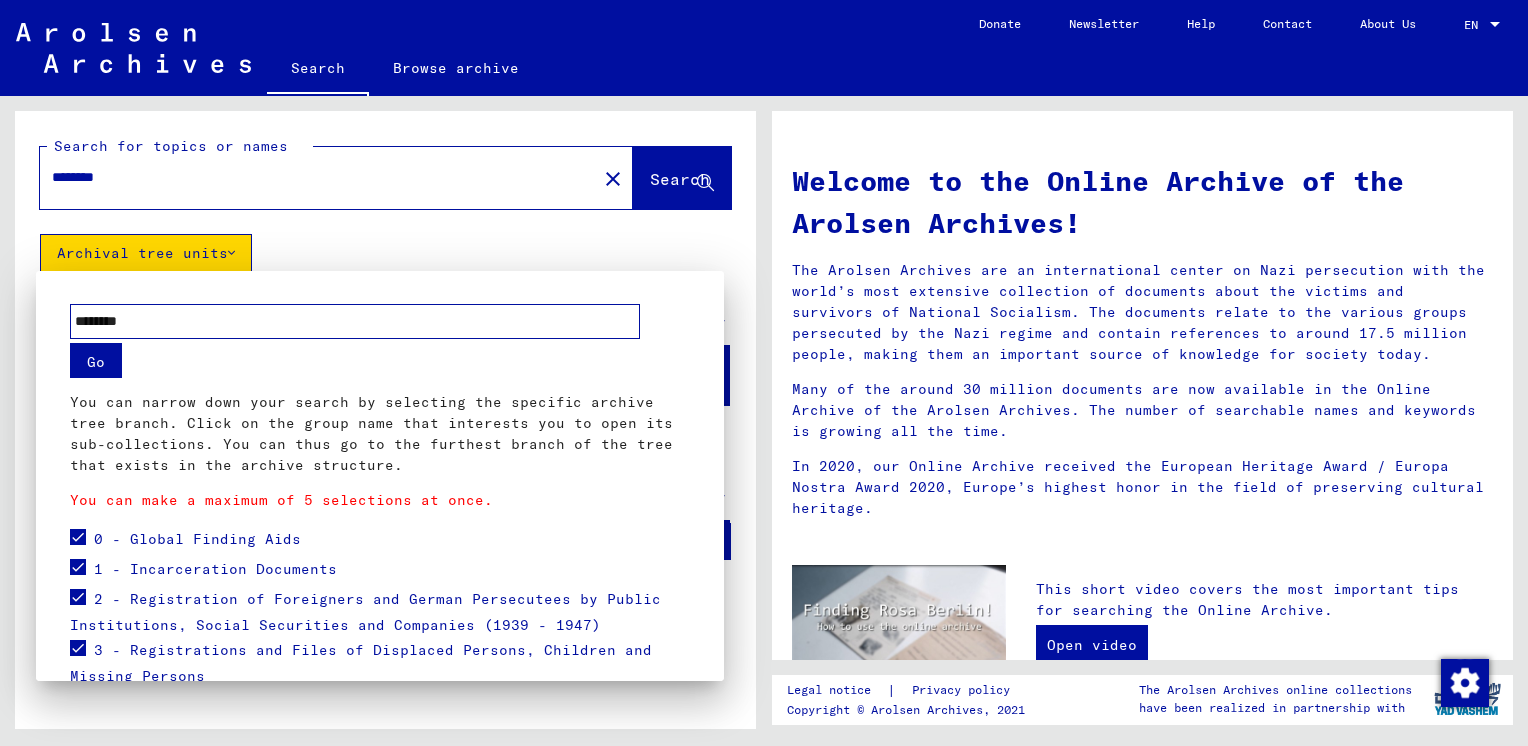 type on "********" 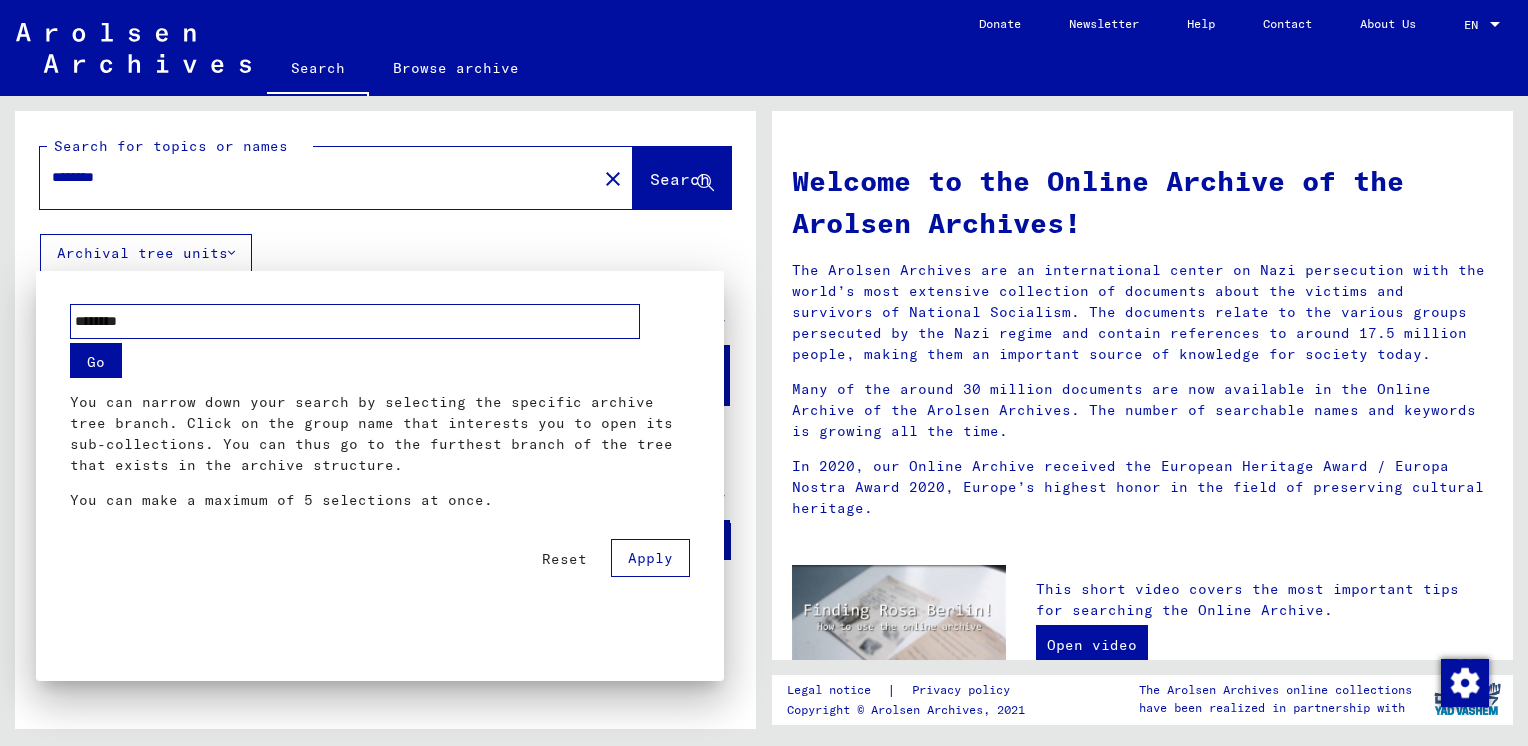 click on "Apply" at bounding box center [650, 558] 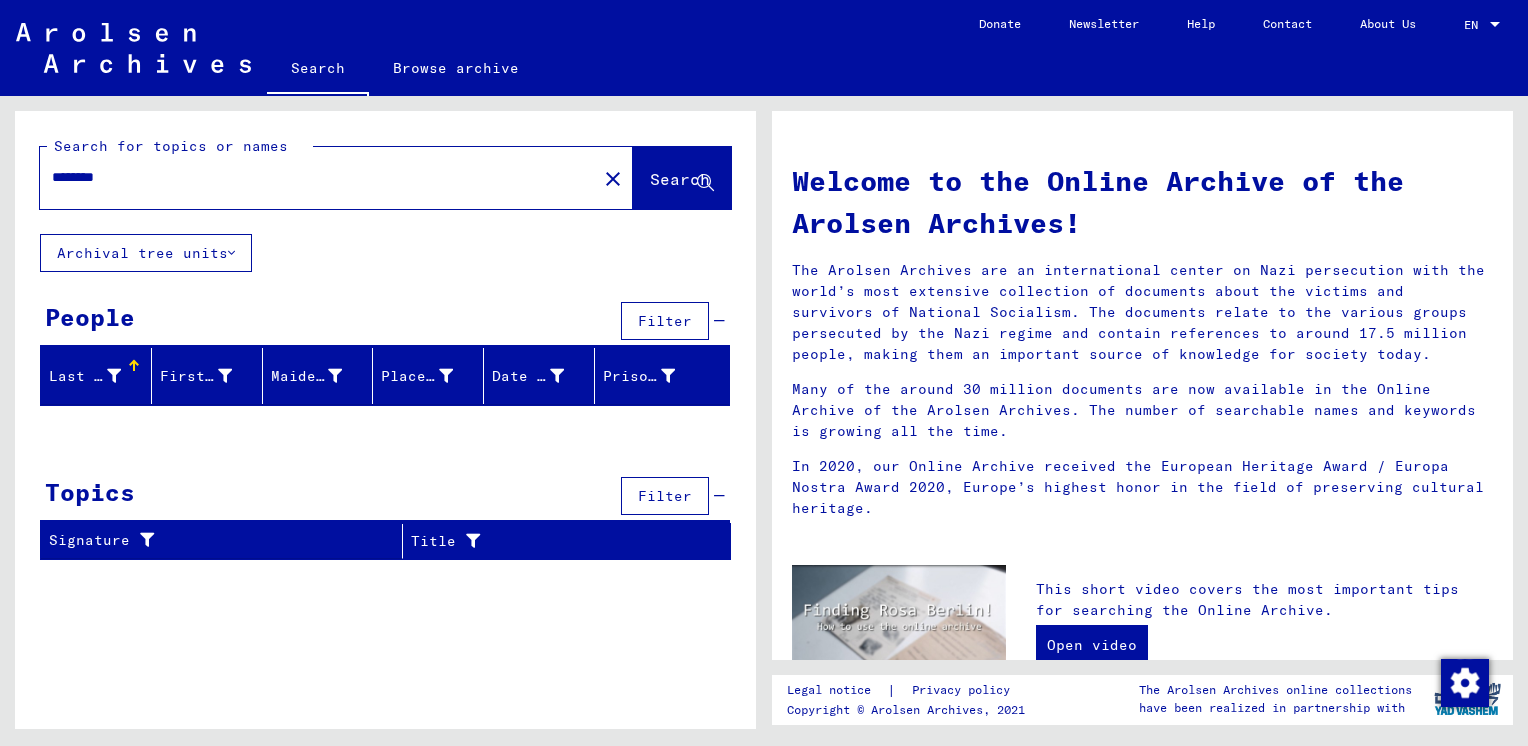 click on "Archival tree units" 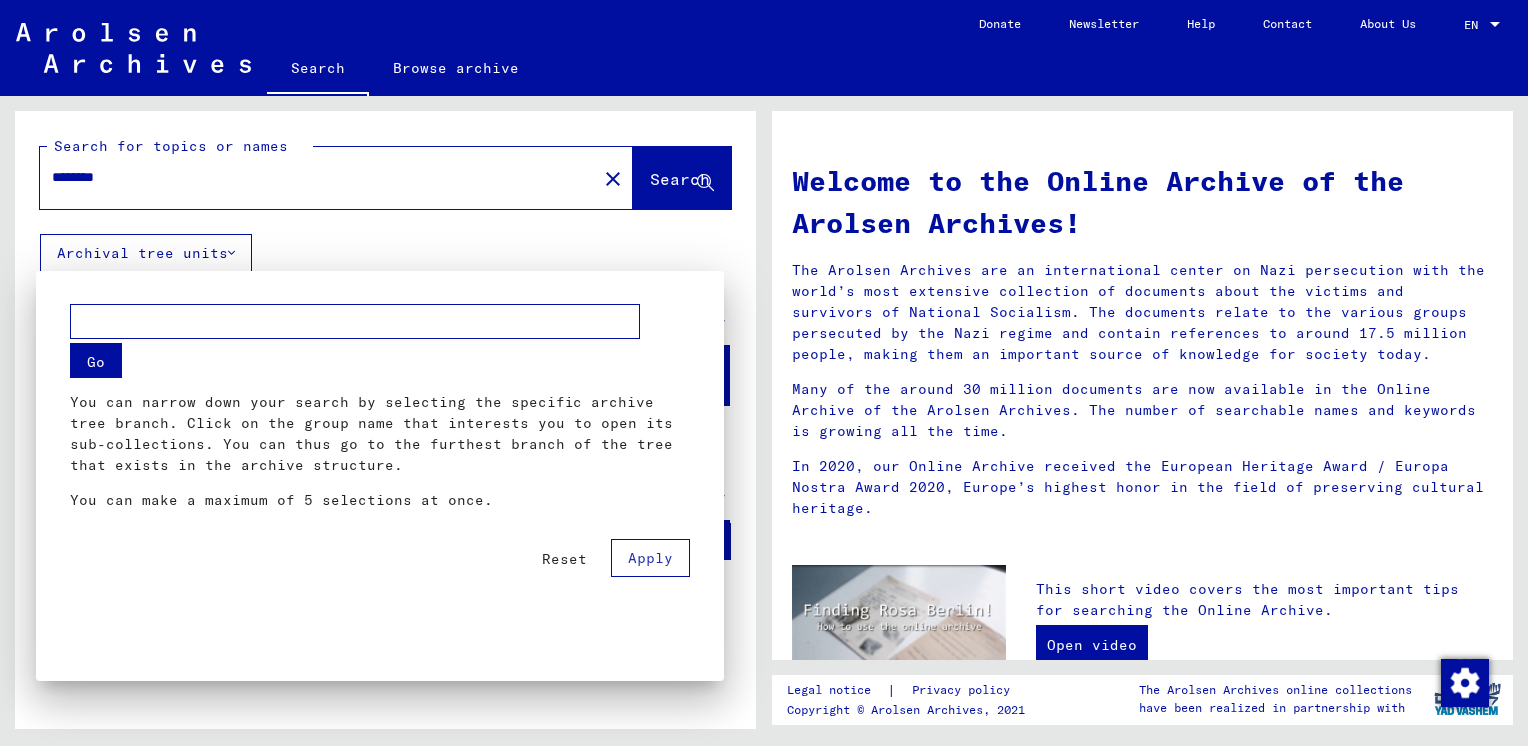 click at bounding box center [355, 321] 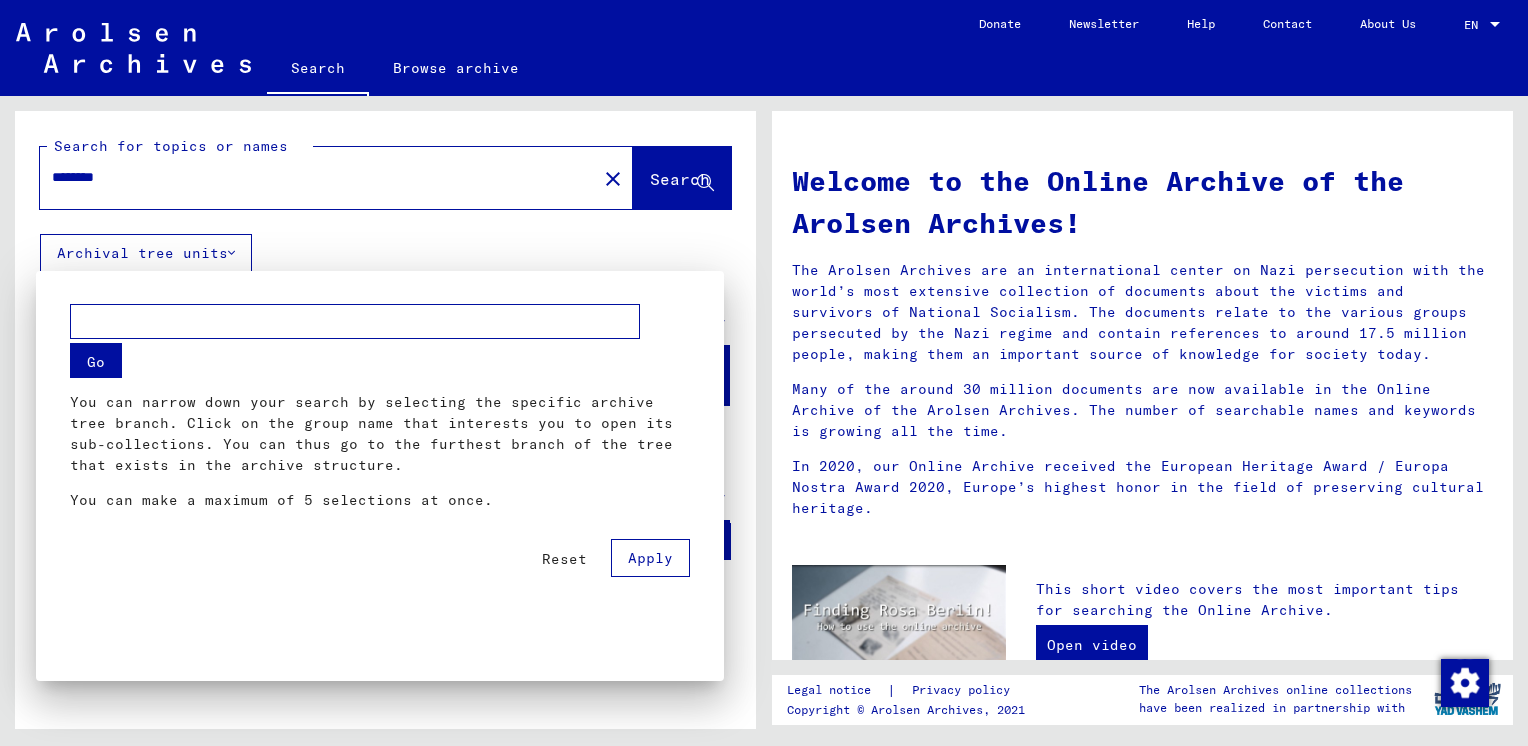 paste on "**********" 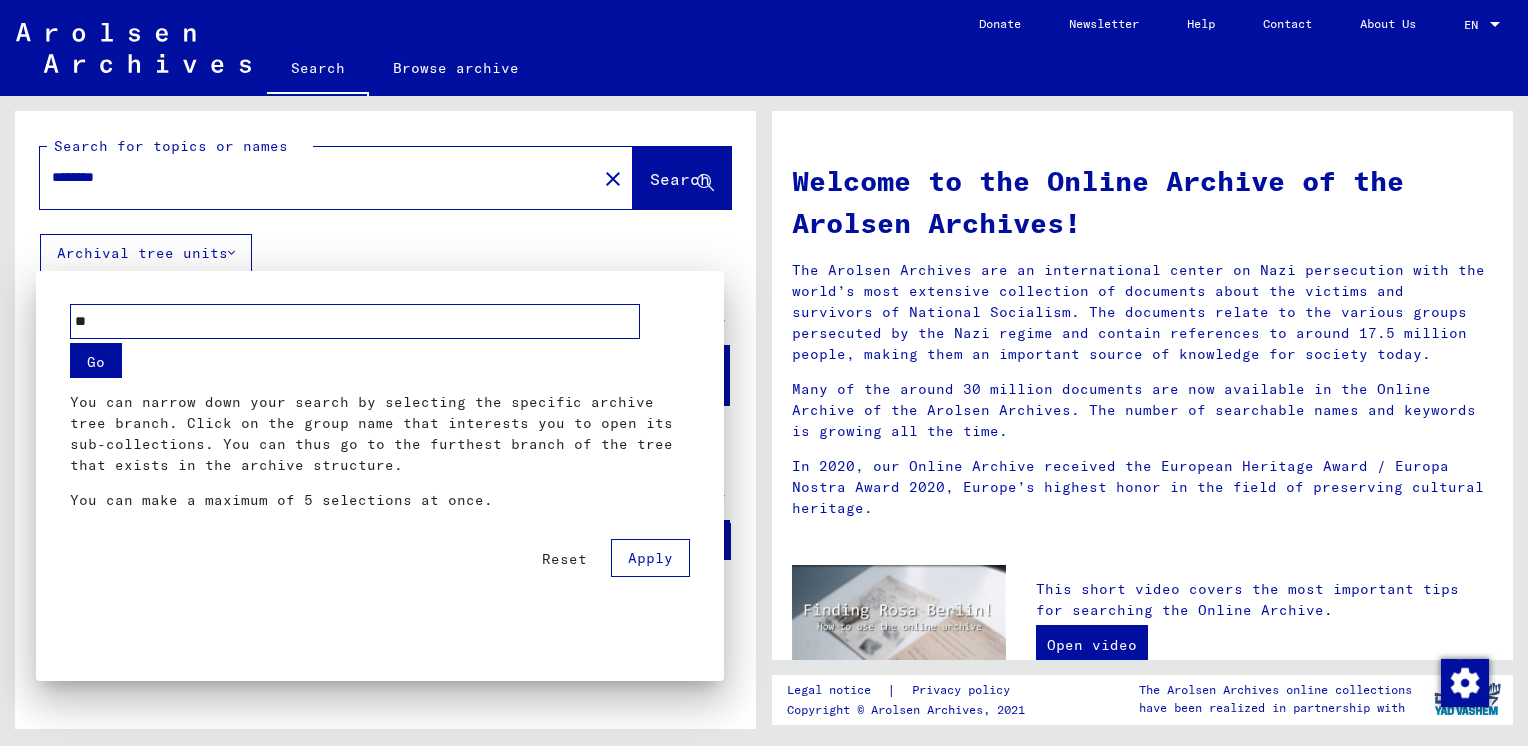 type on "*" 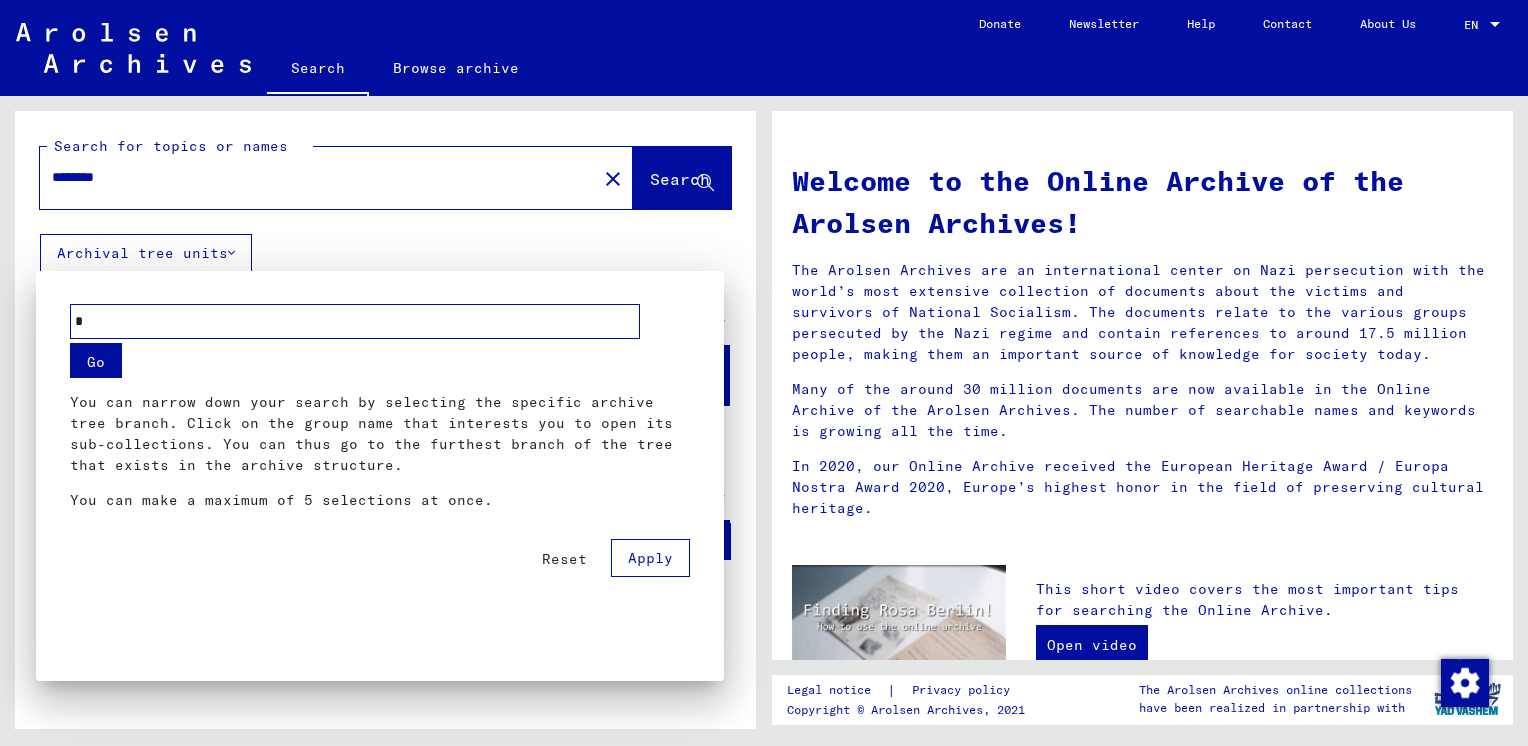 type 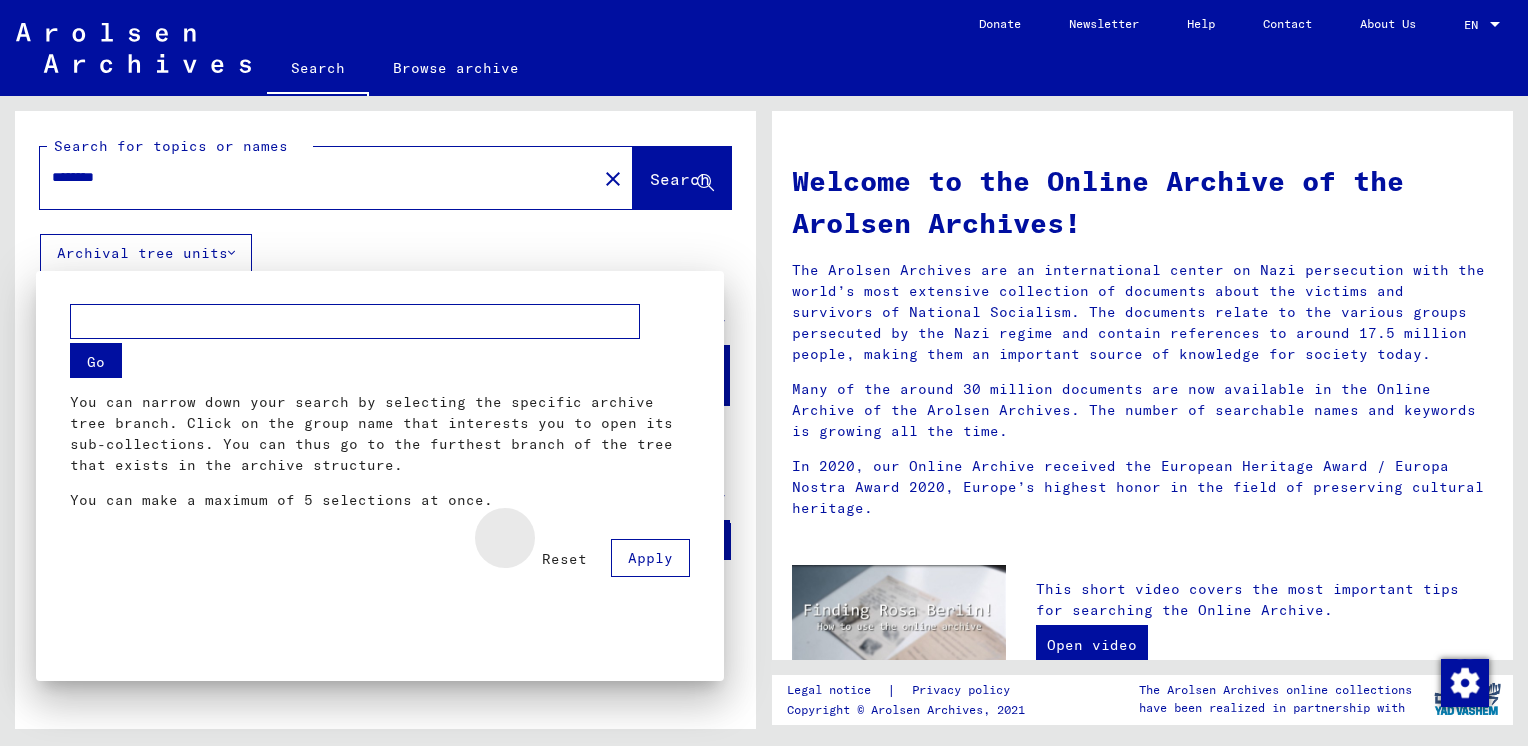 click on "Reset" at bounding box center [564, 559] 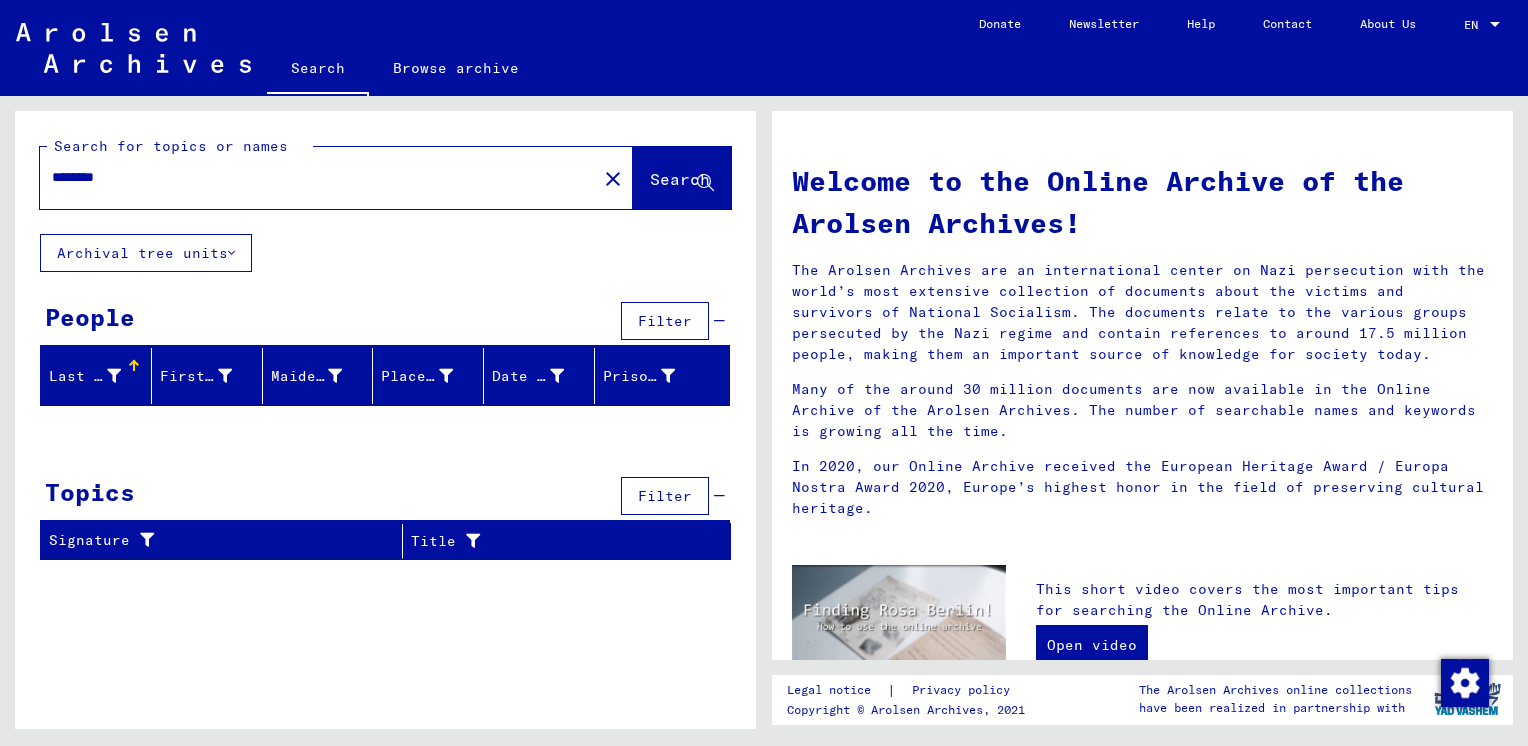 click on "Archival tree units" 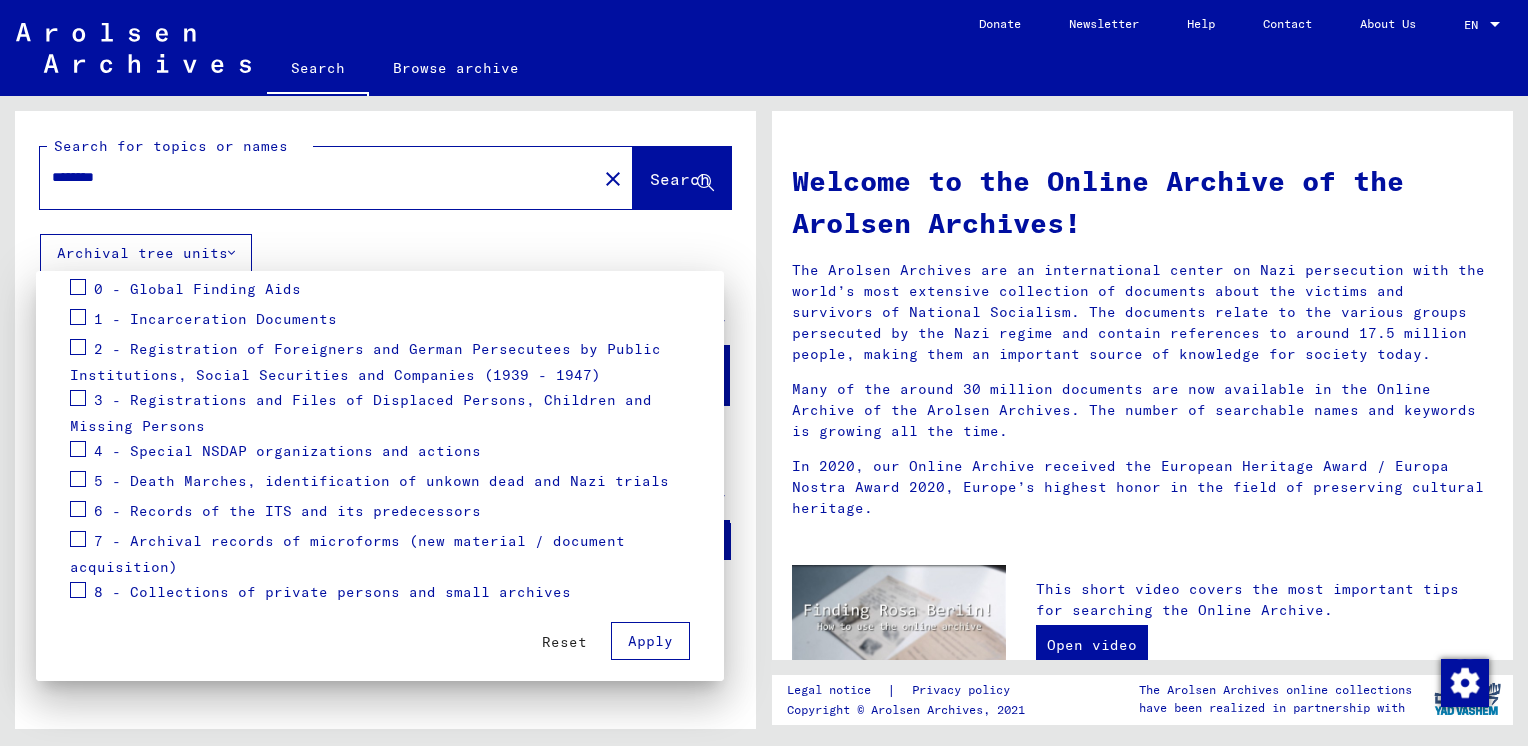 scroll, scrollTop: 261, scrollLeft: 0, axis: vertical 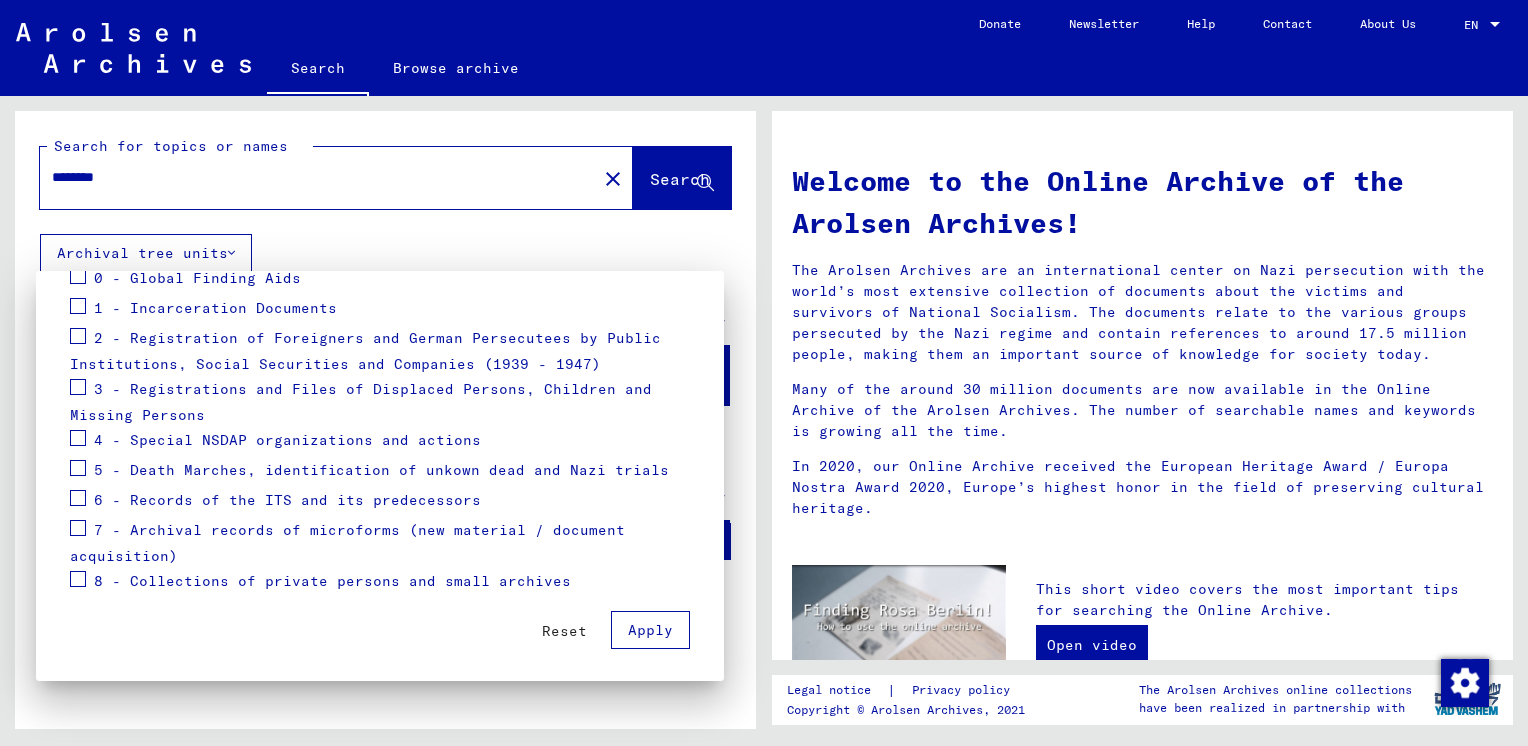 click at bounding box center (78, 438) 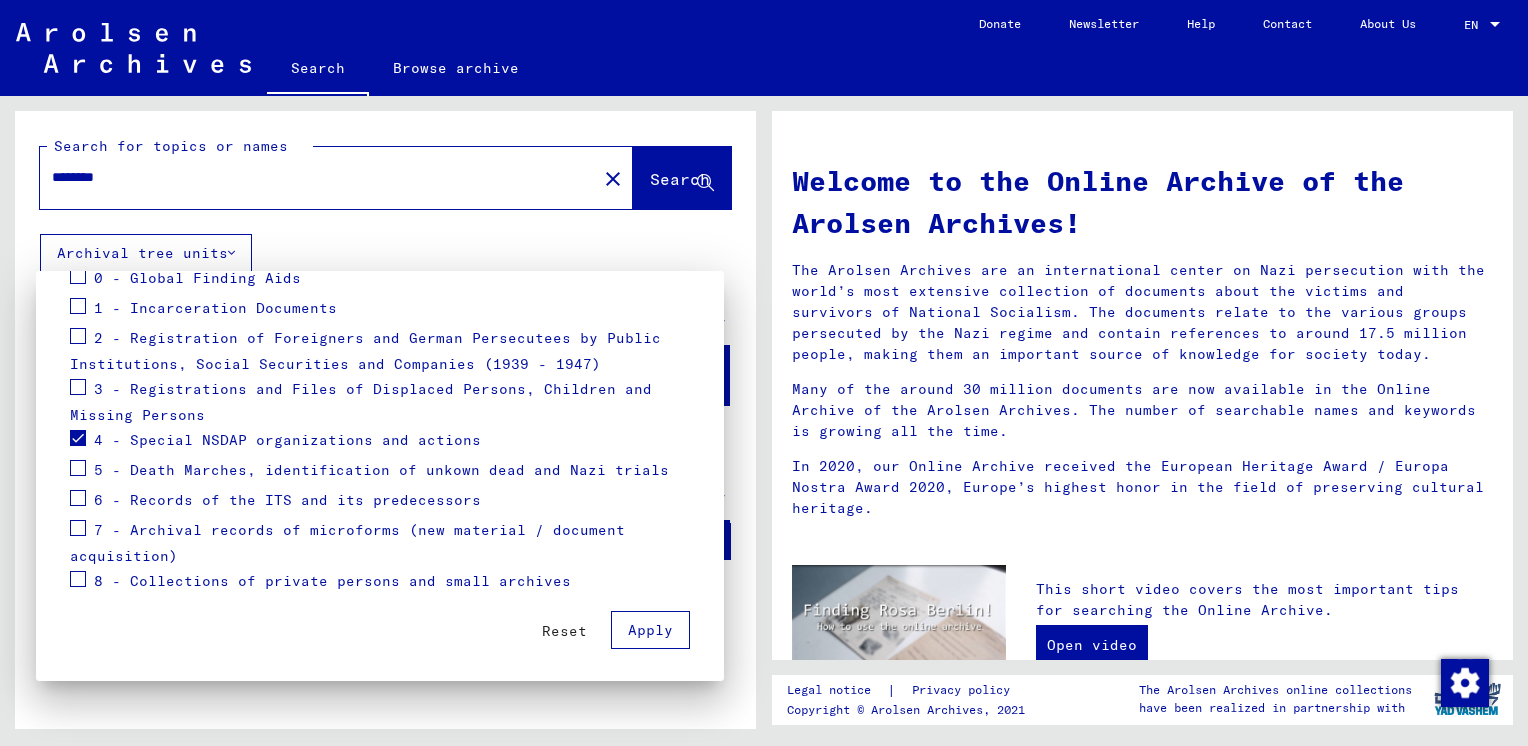 click at bounding box center (78, 468) 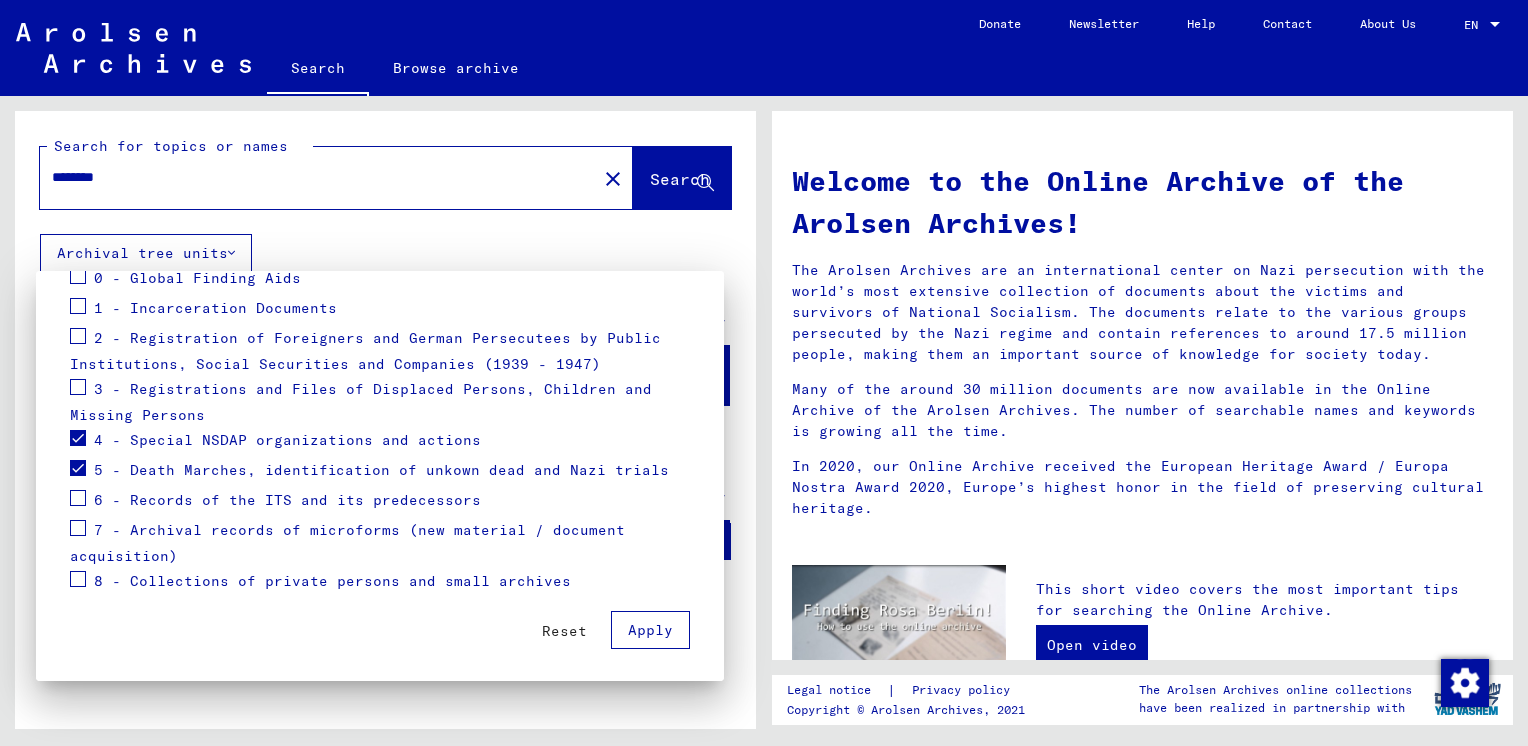 click at bounding box center [78, 498] 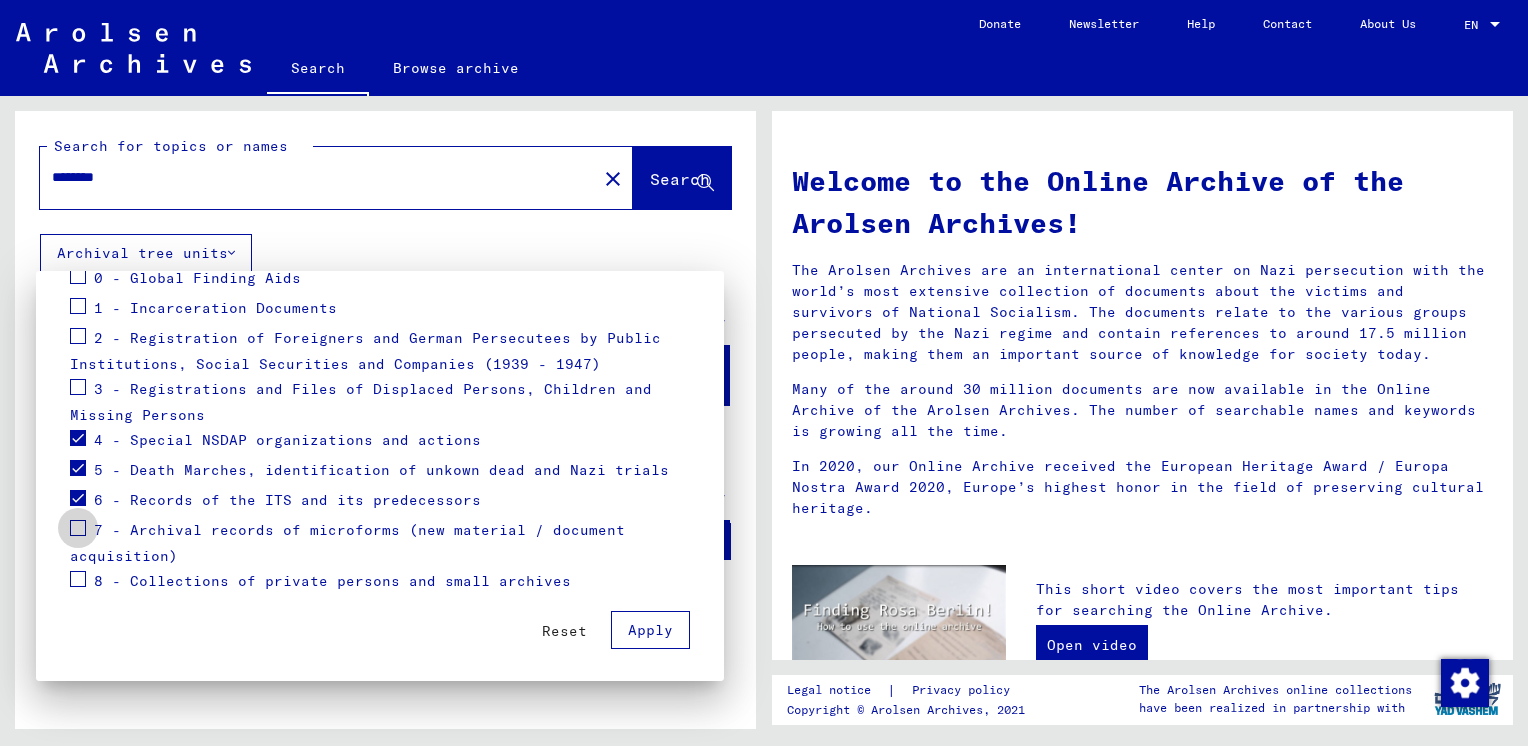 click at bounding box center (78, 528) 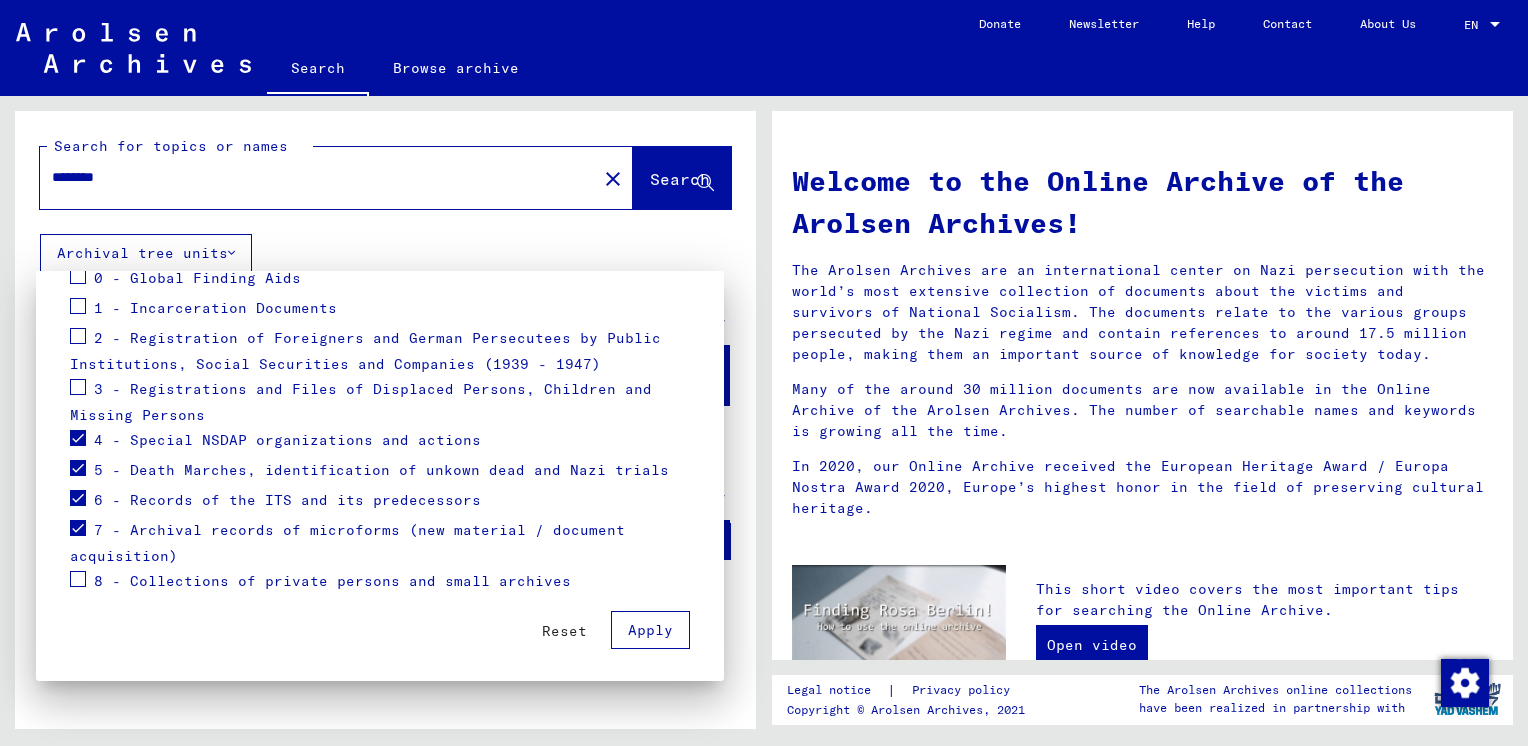 click at bounding box center [78, 579] 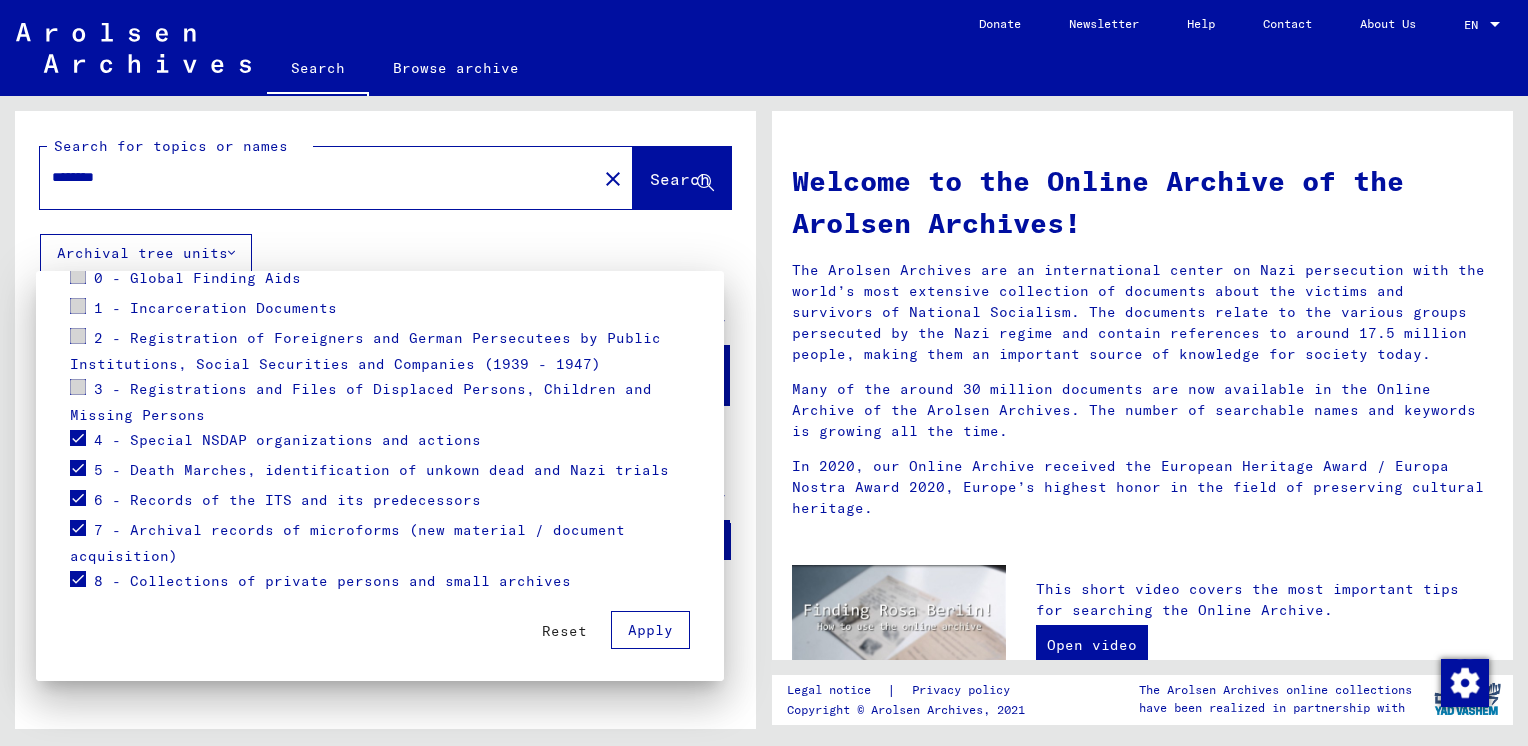 click on "Apply" at bounding box center [650, 630] 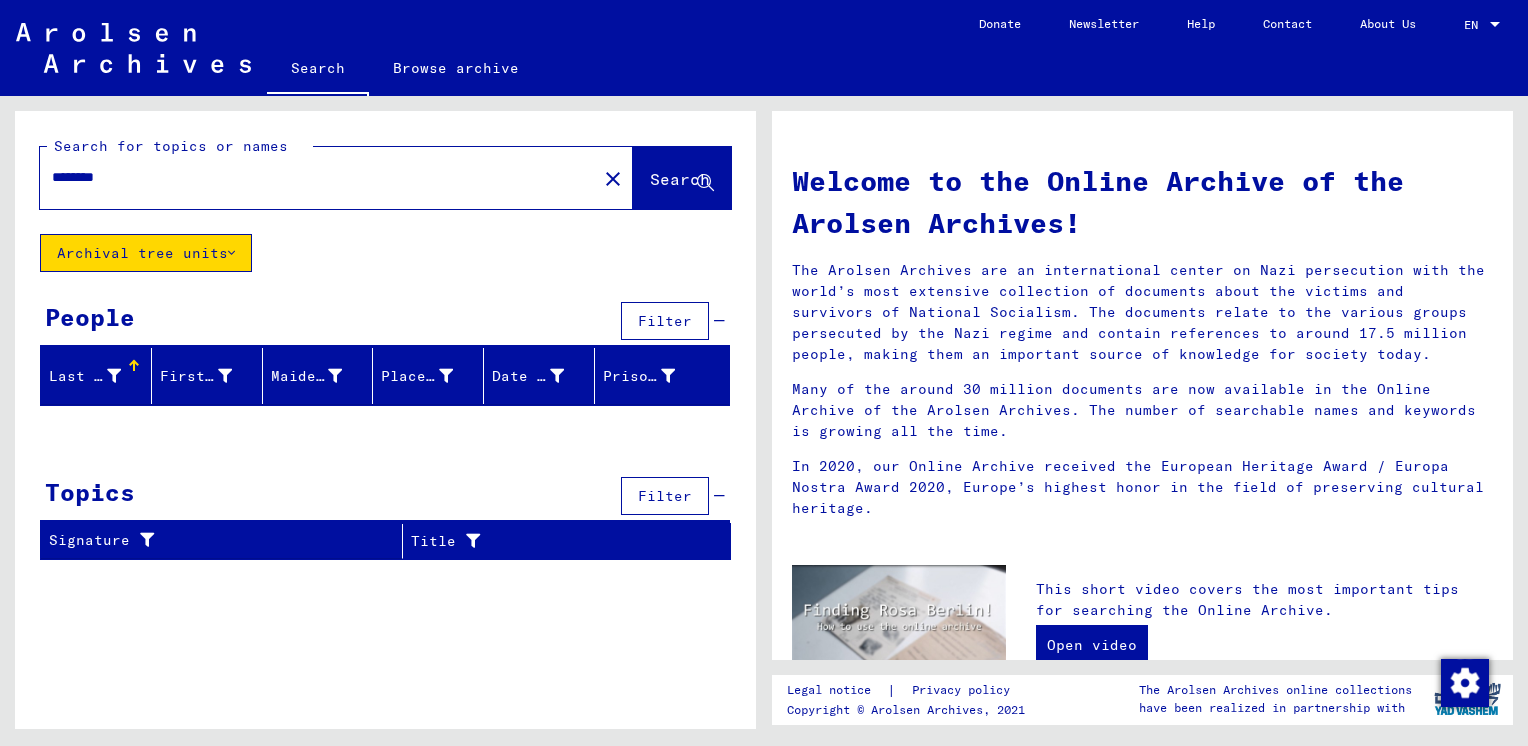 click on "********" at bounding box center (312, 177) 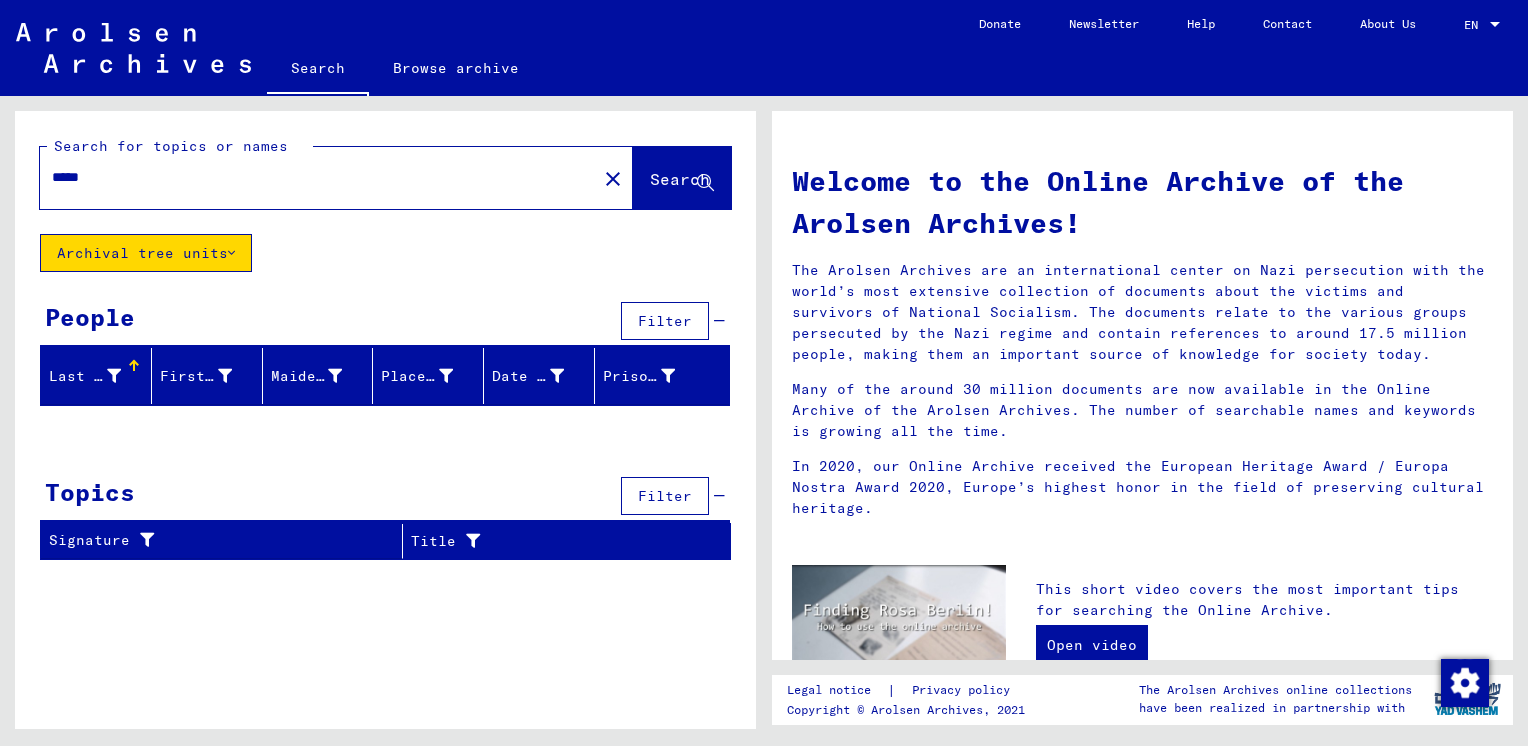type on "*****" 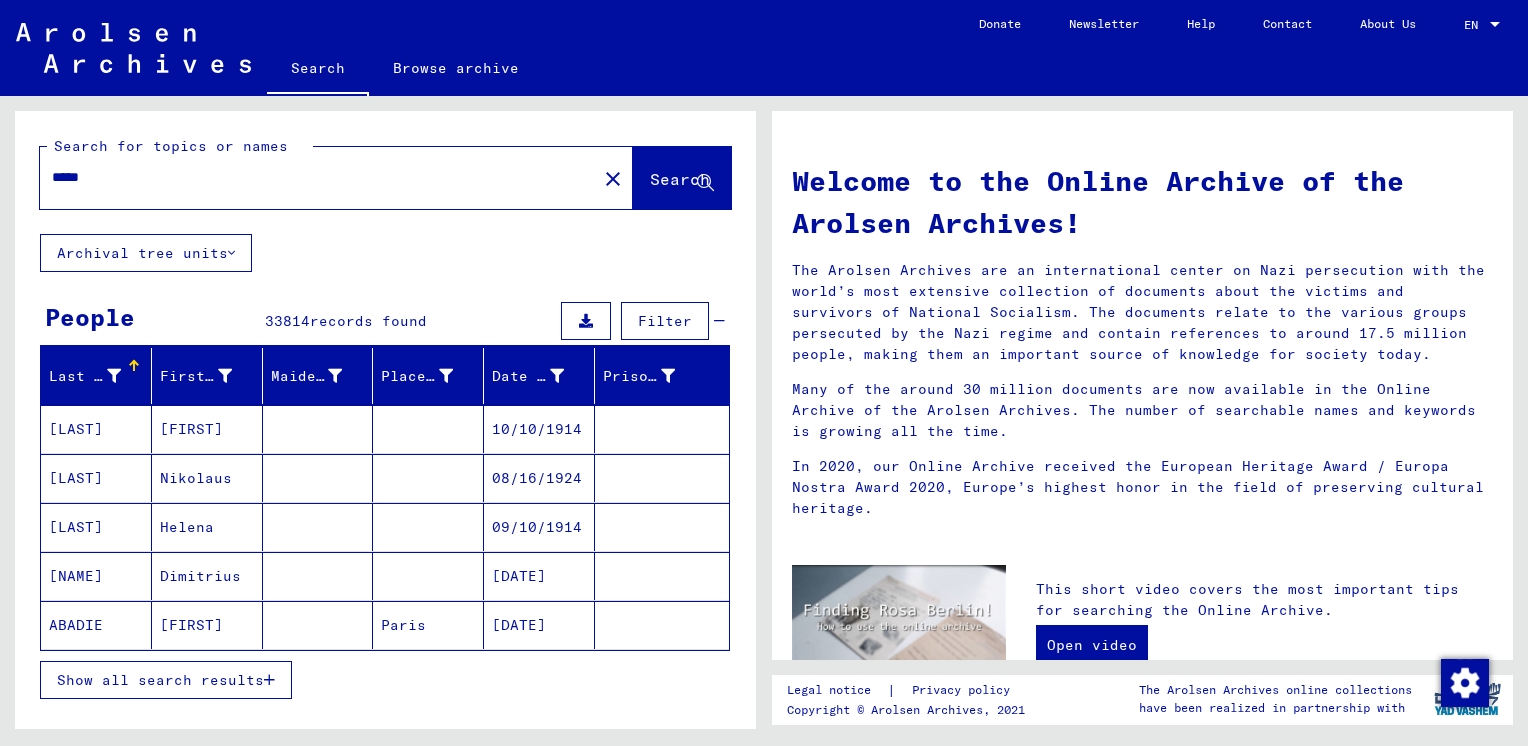click on "Archival tree units" 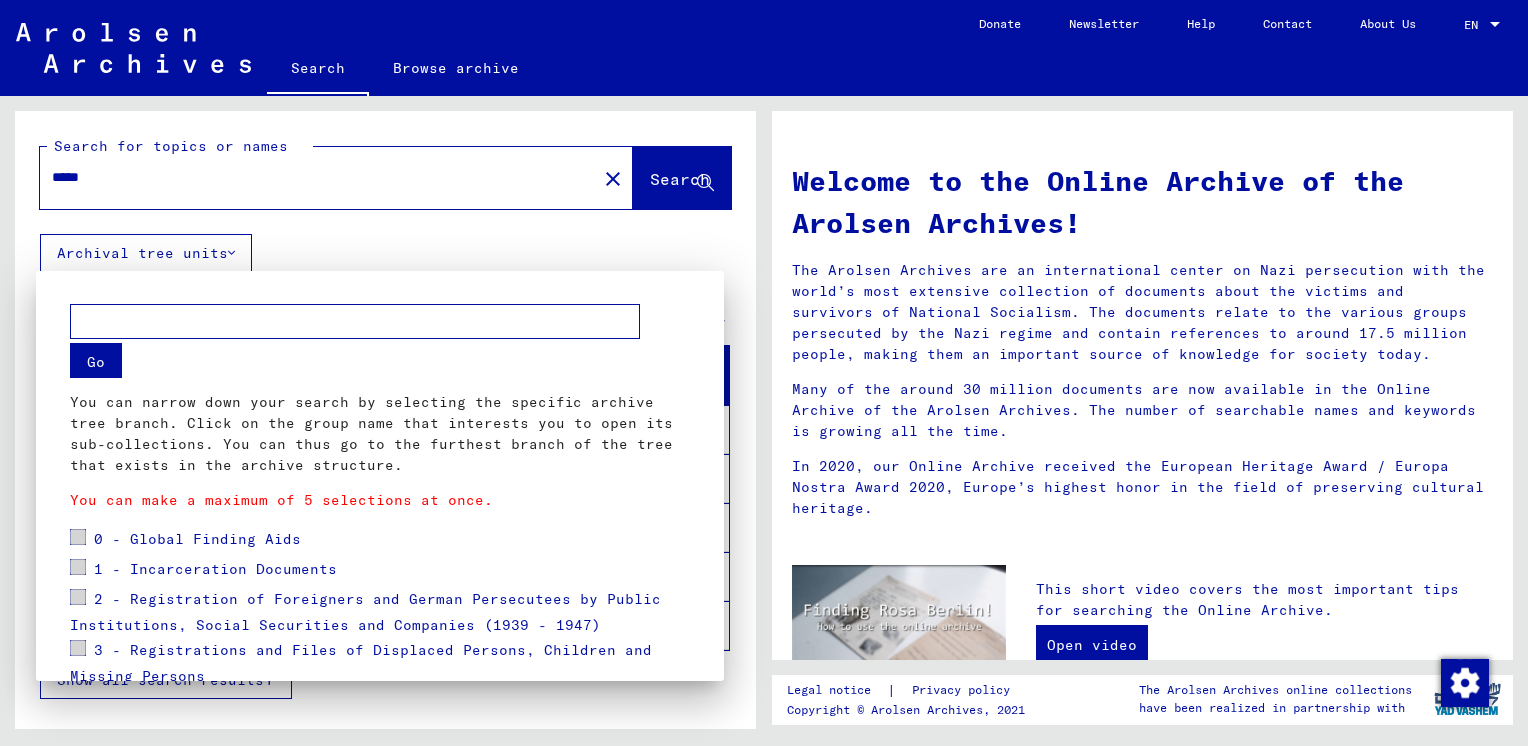 click at bounding box center [355, 321] 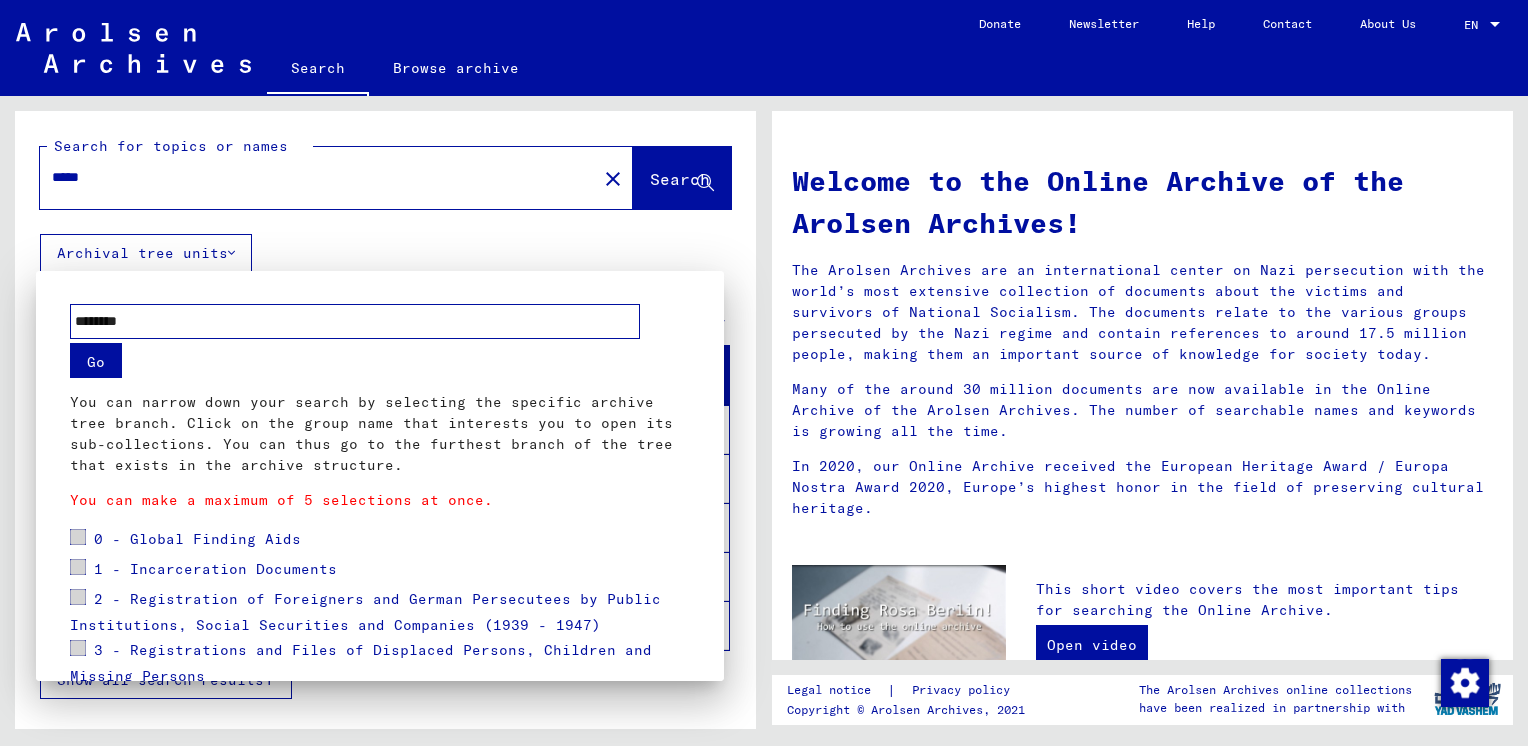 type on "********" 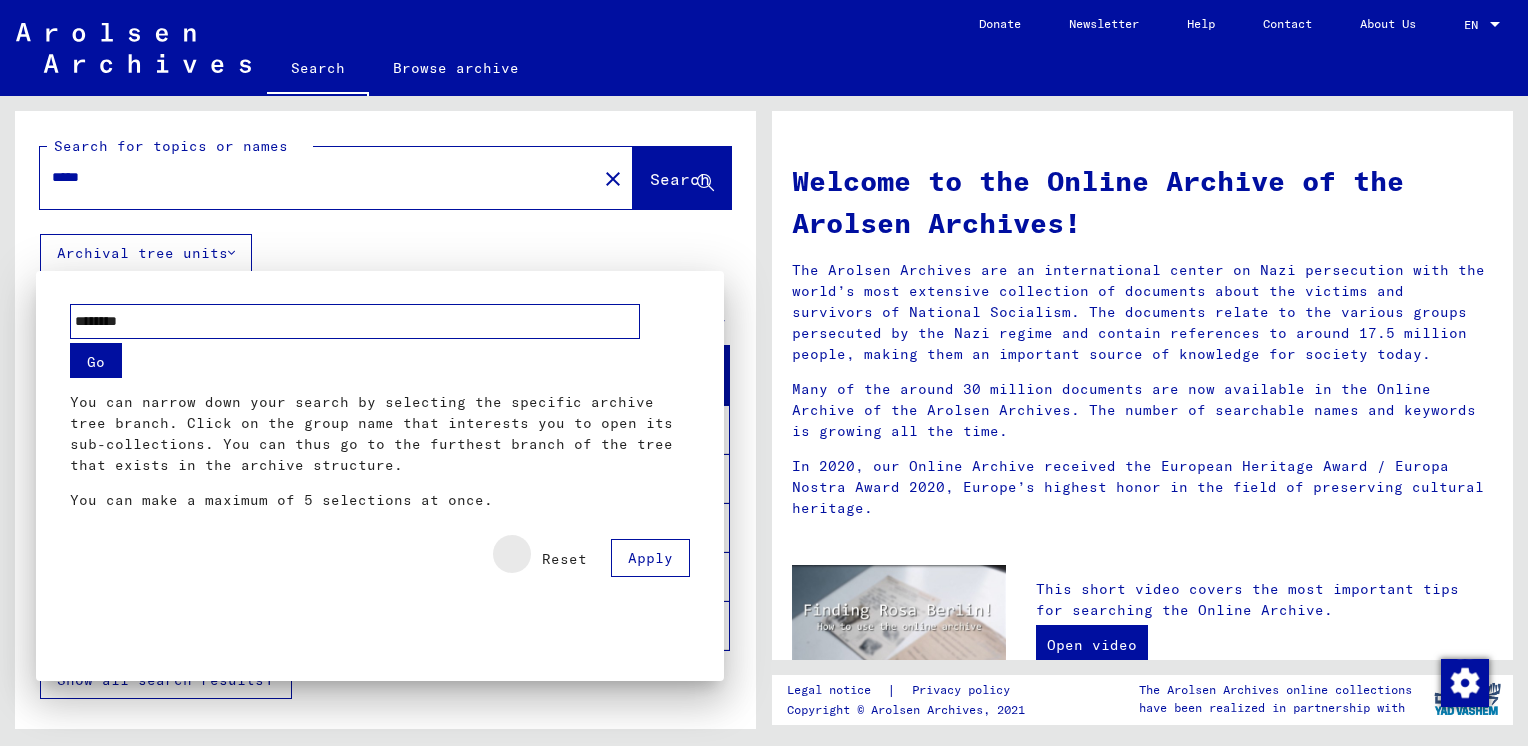 click on "Reset" at bounding box center [564, 559] 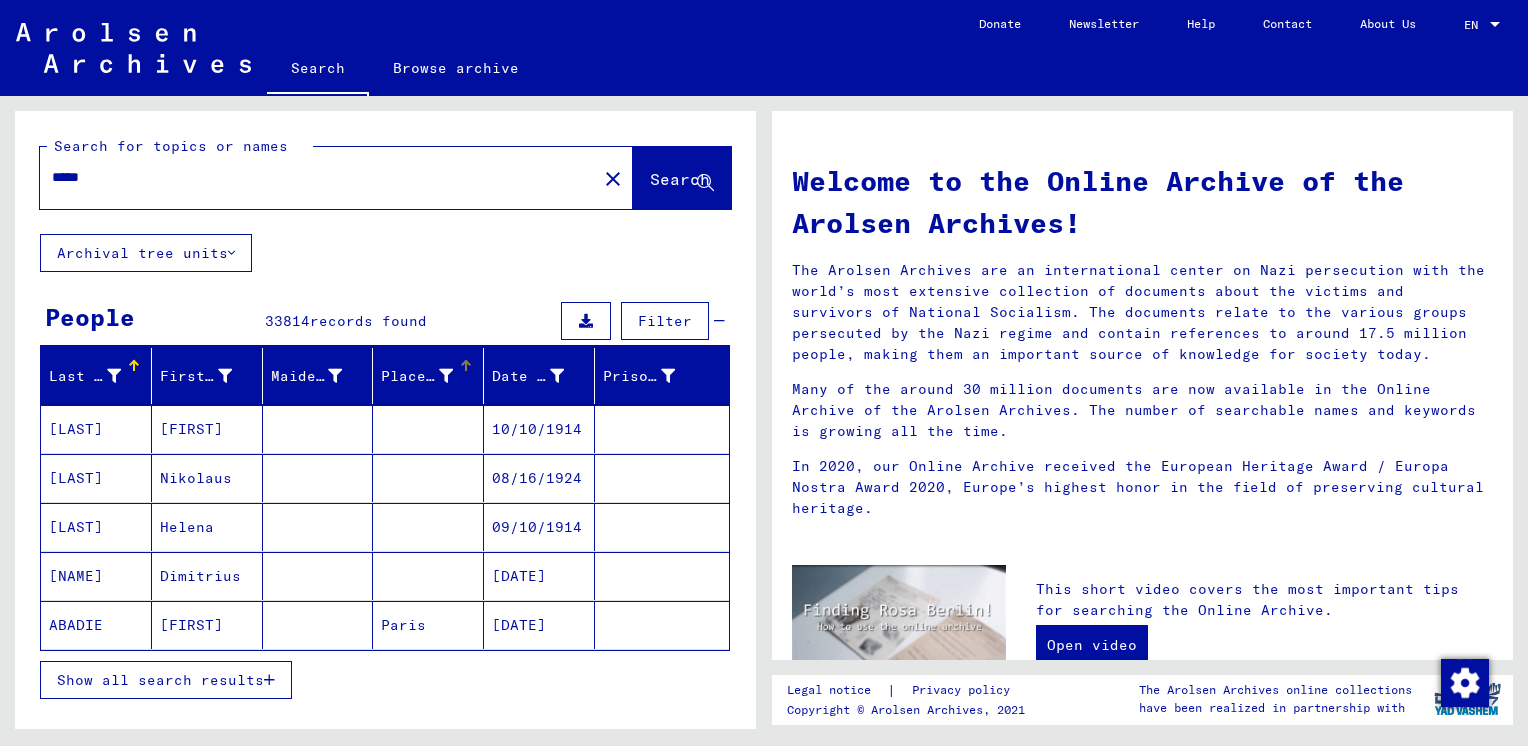 click on "Place of Birth" at bounding box center [417, 376] 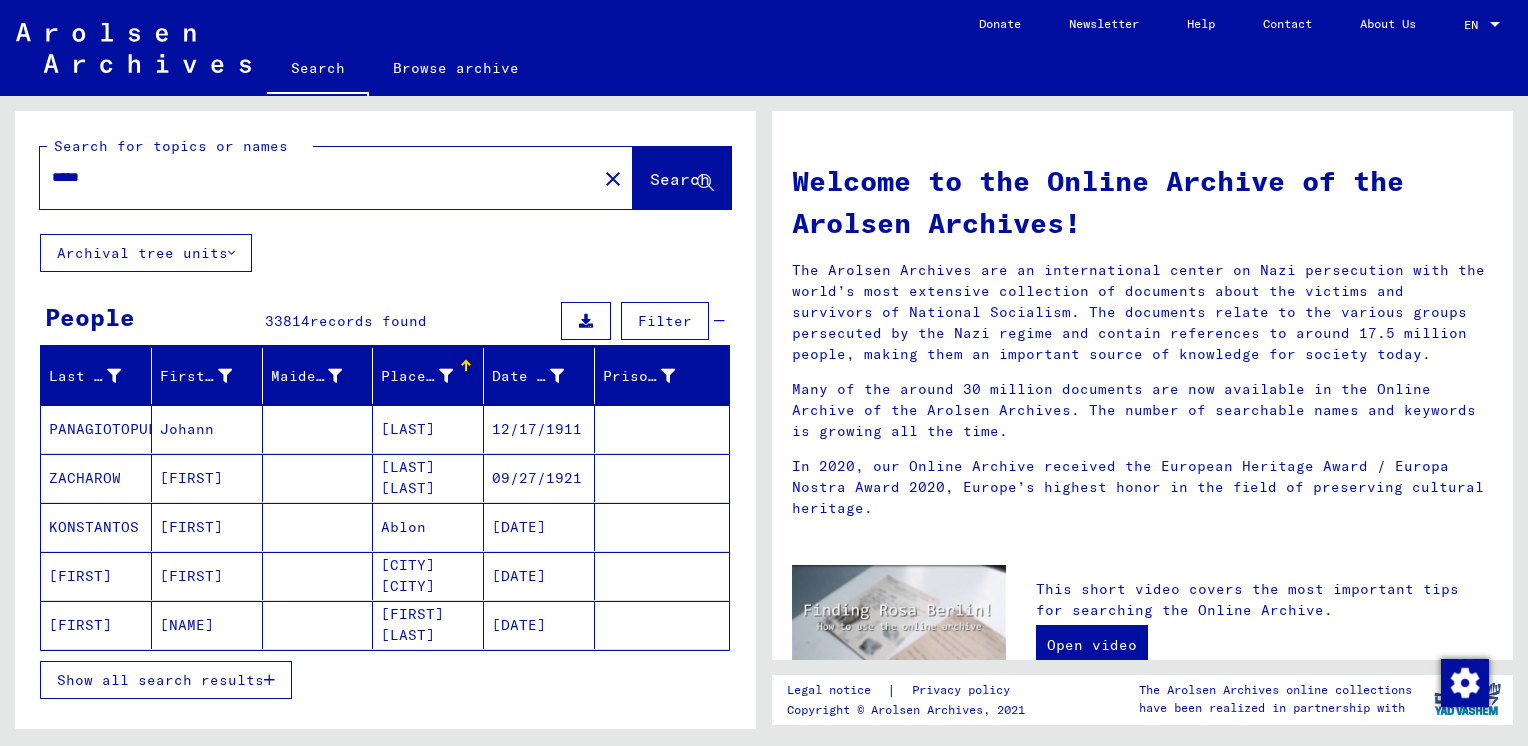 click on "Show all search results" at bounding box center [166, 680] 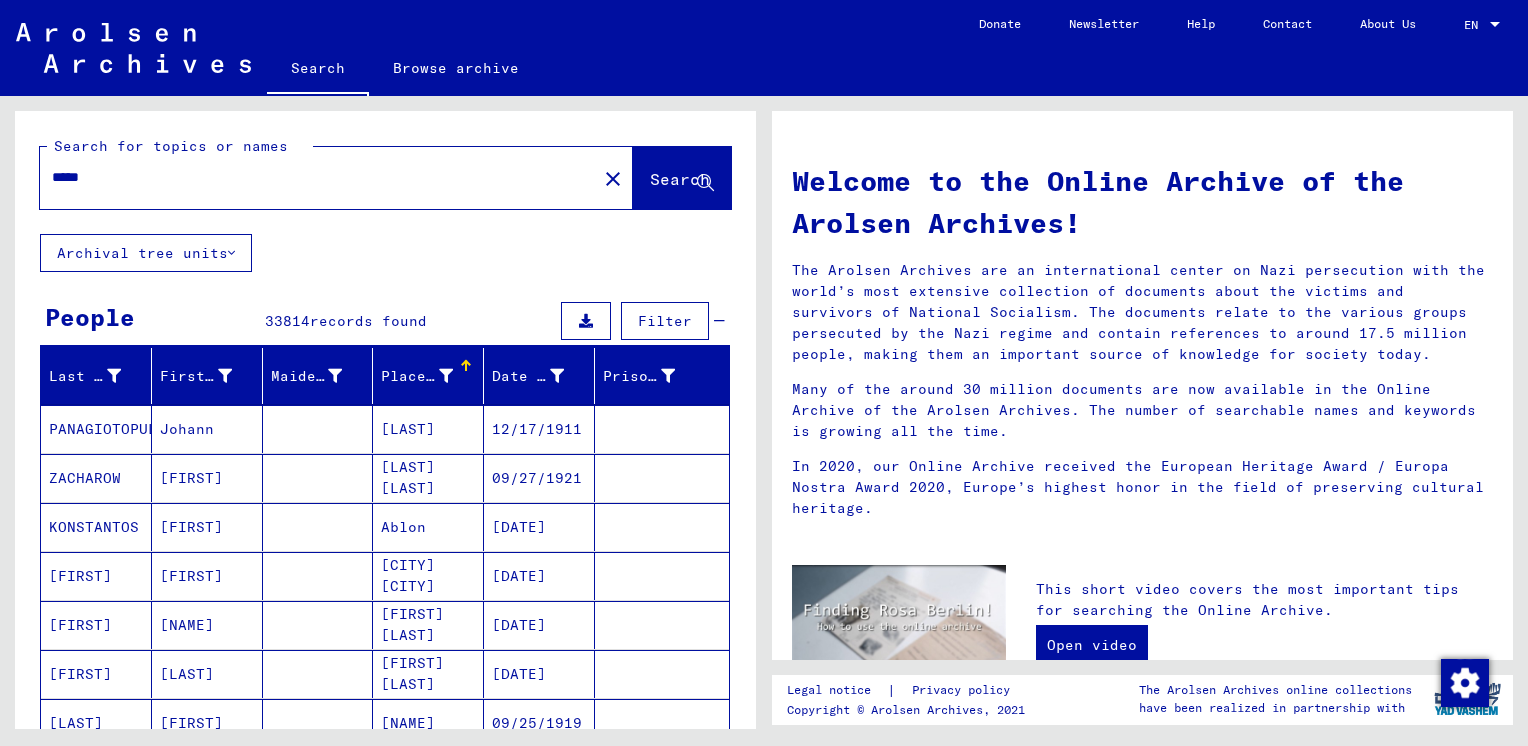 click on "Filter" at bounding box center [665, 321] 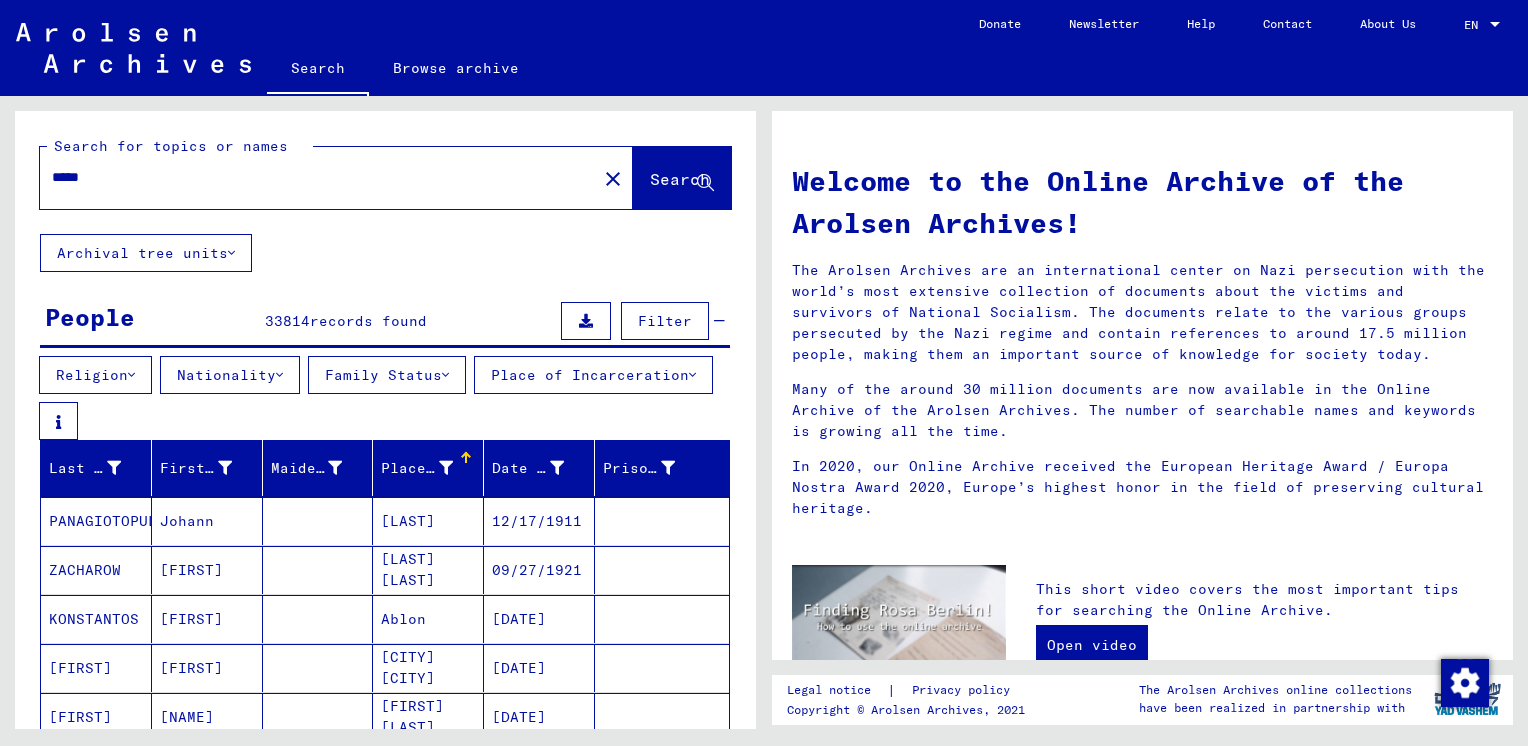 click on "Nationality" at bounding box center [230, 375] 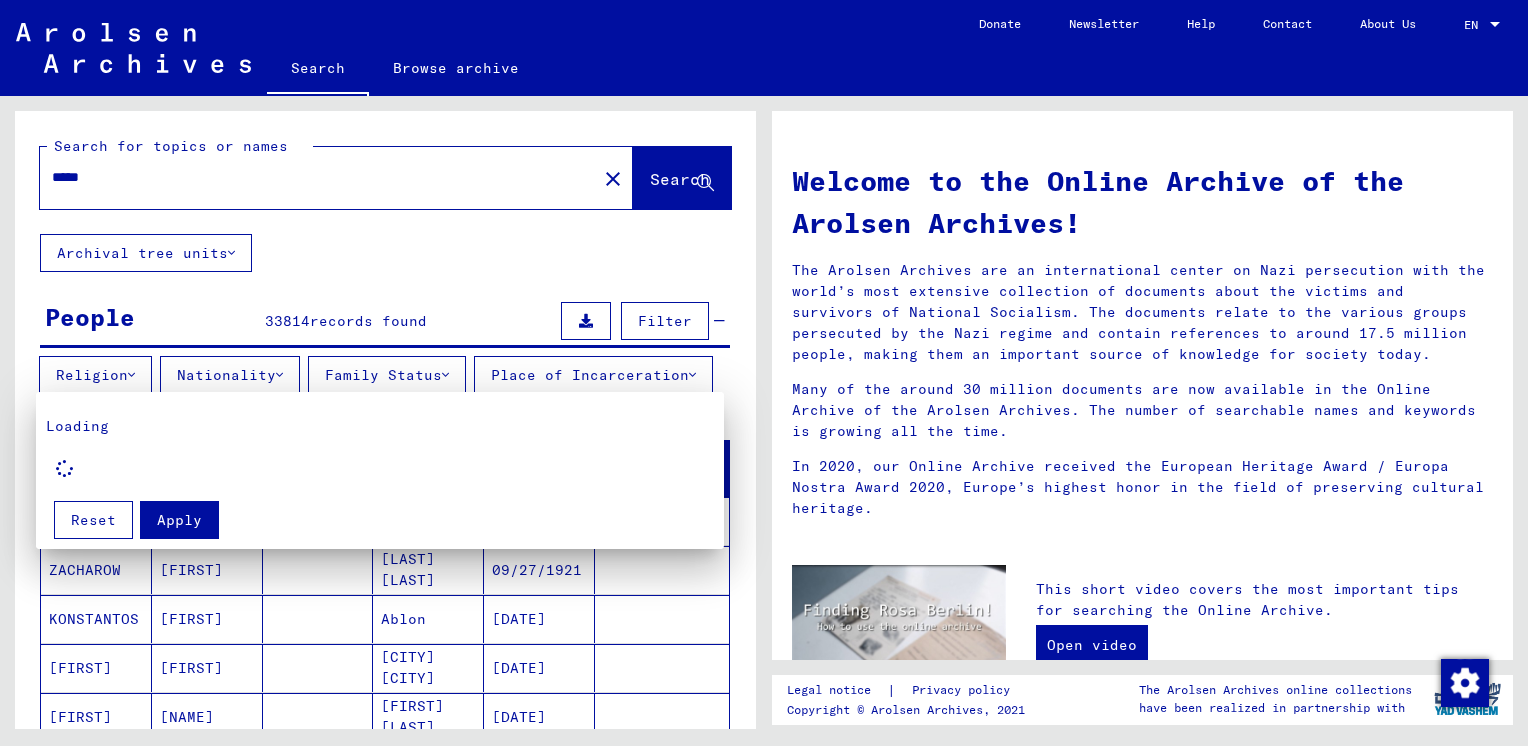 click at bounding box center (764, 373) 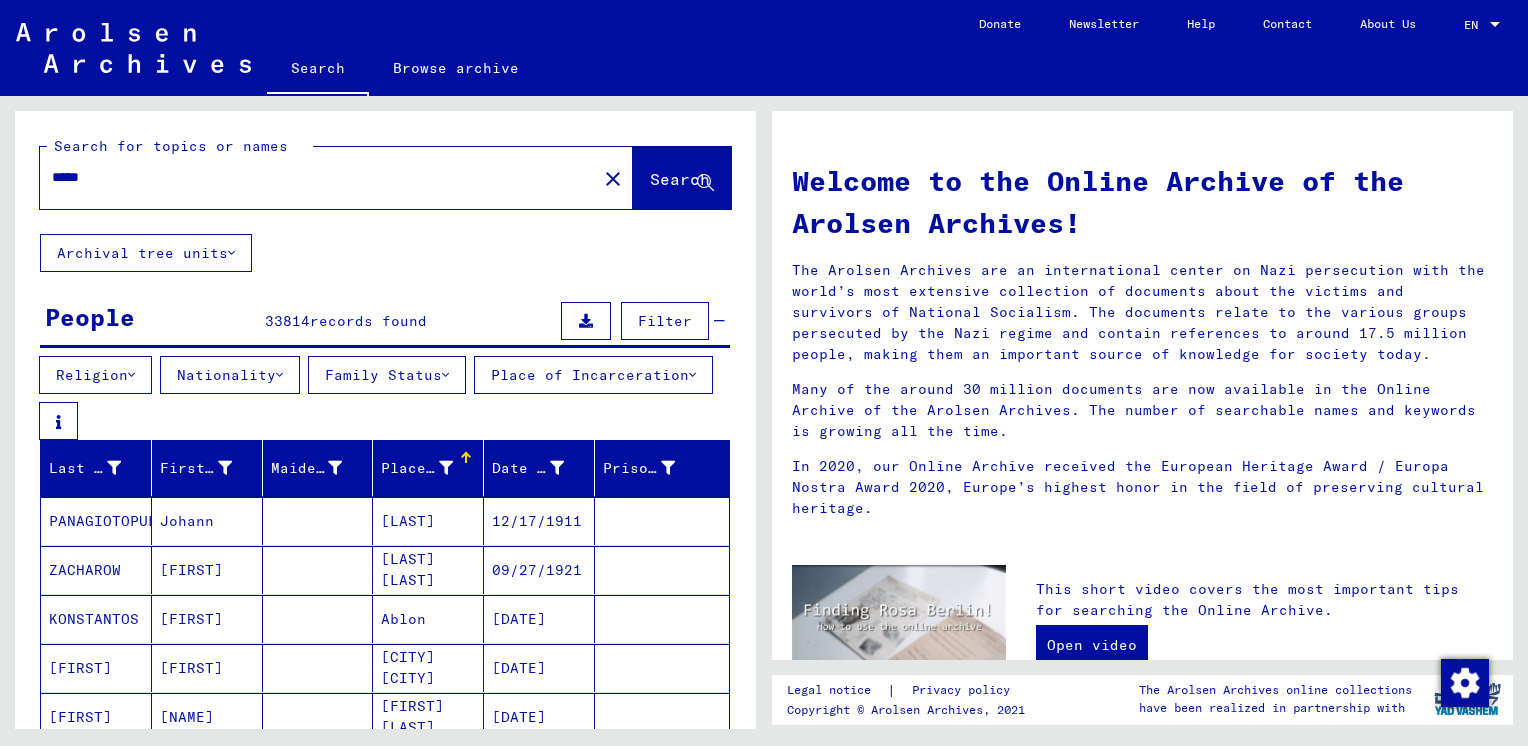 click on "Place of Incarceration" at bounding box center (593, 375) 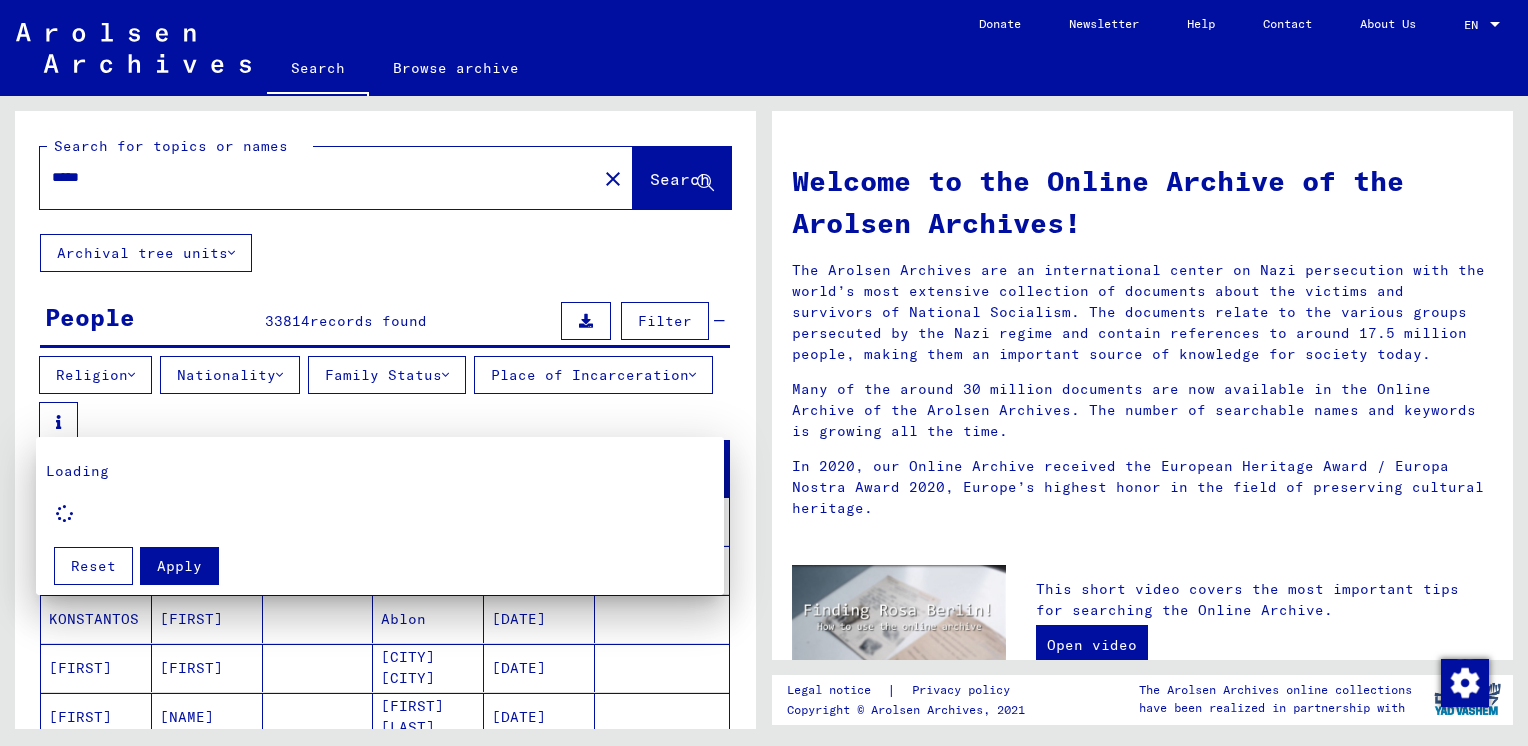 drag, startPoint x: 748, startPoint y: 231, endPoint x: 767, endPoint y: 340, distance: 110.64357 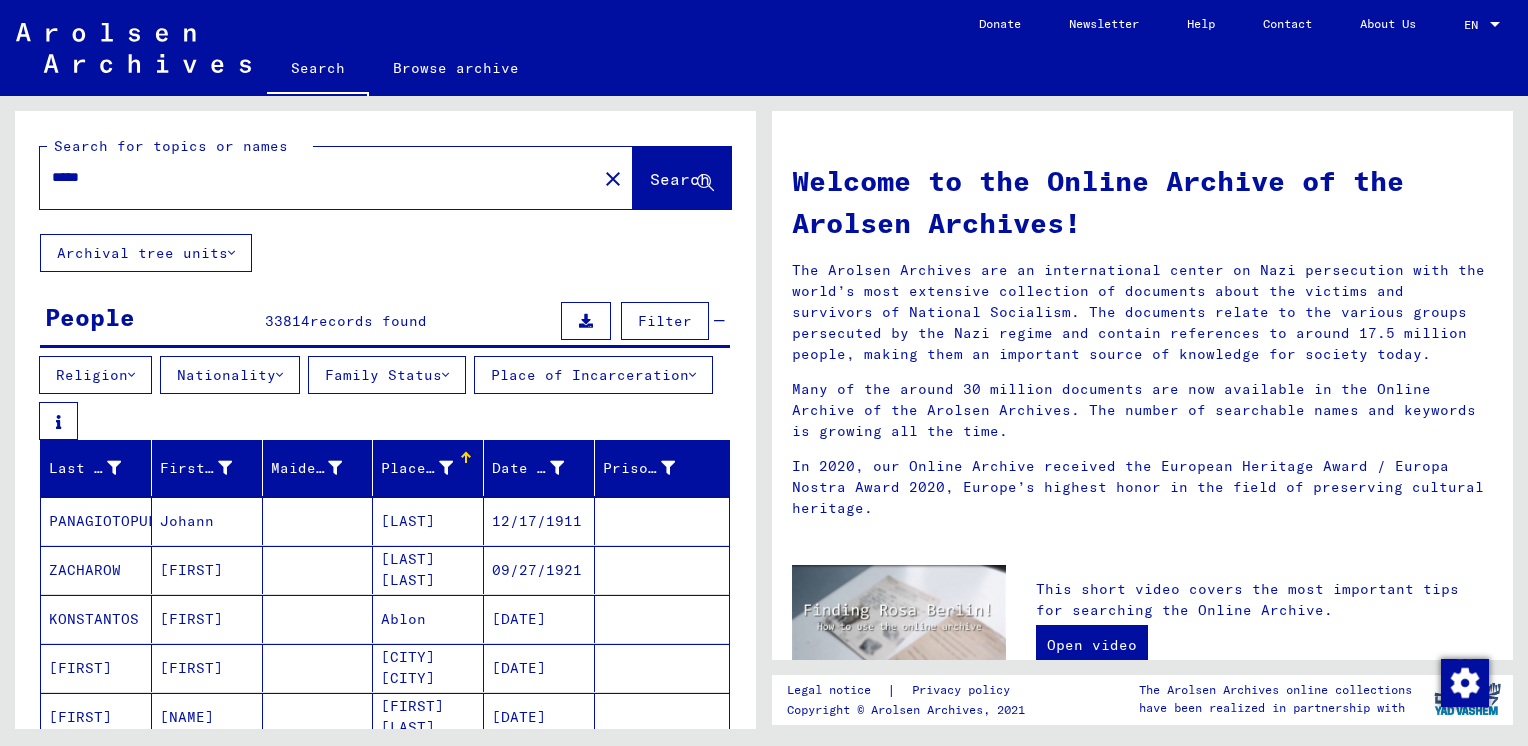 click on "Place of Incarceration" at bounding box center [593, 375] 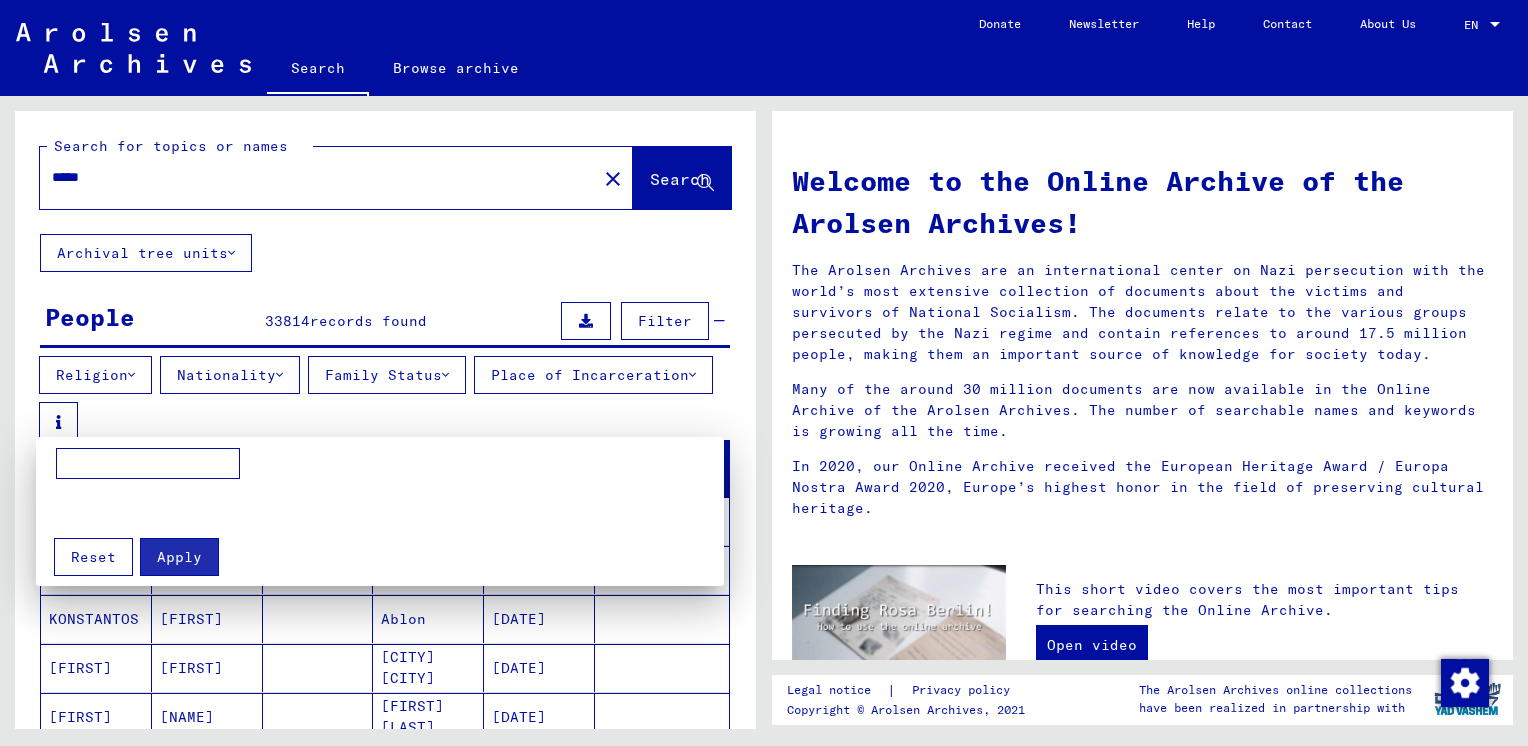 click at bounding box center (148, 464) 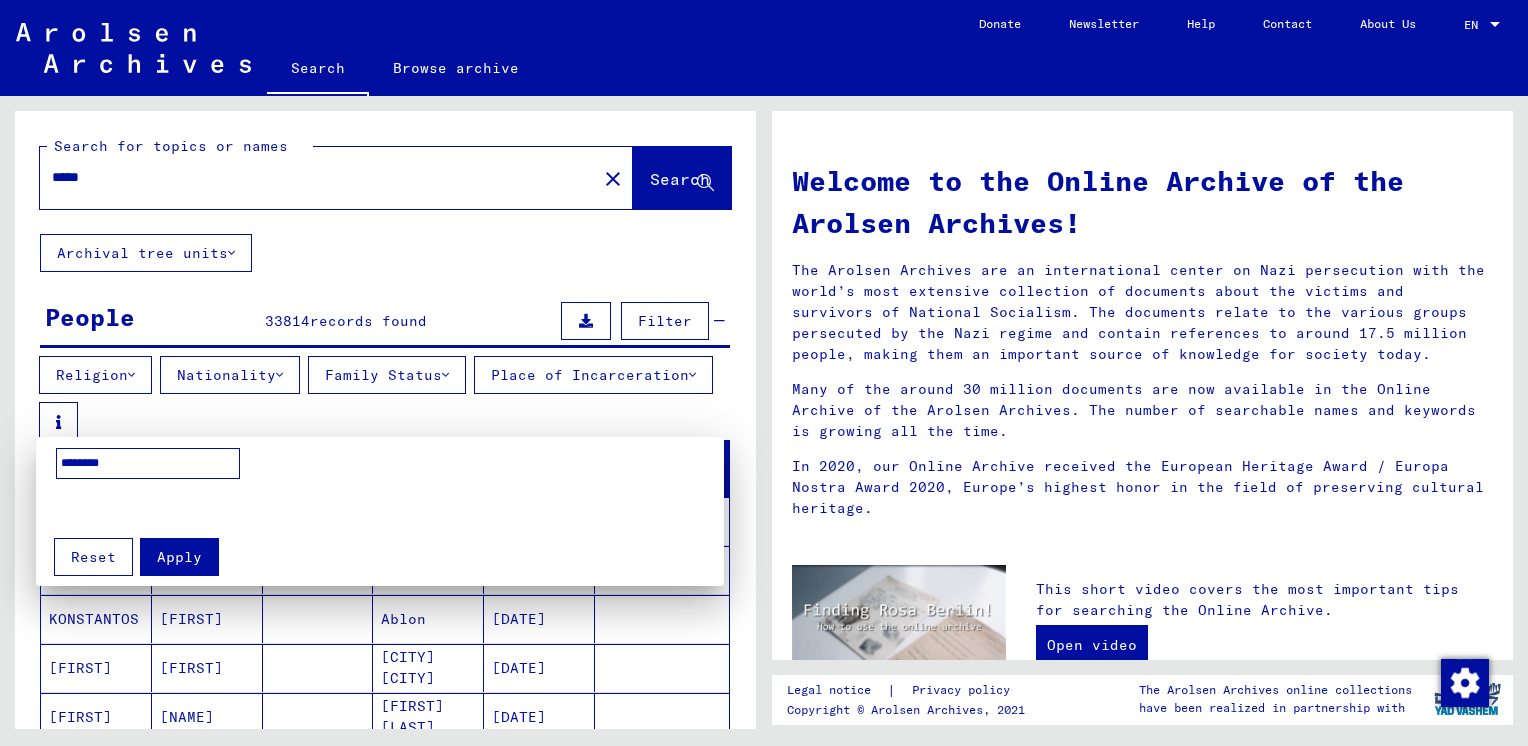 type on "********" 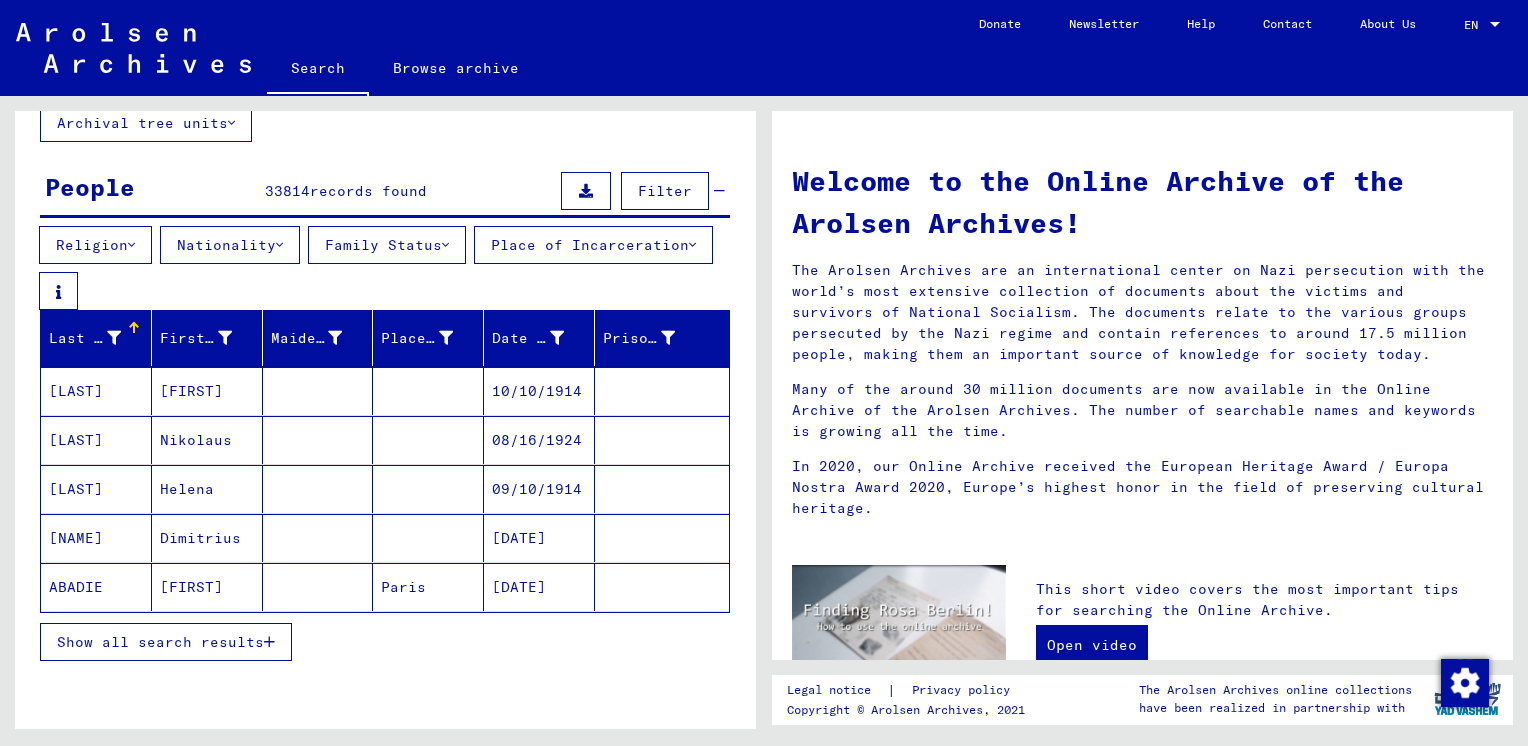 scroll, scrollTop: 140, scrollLeft: 0, axis: vertical 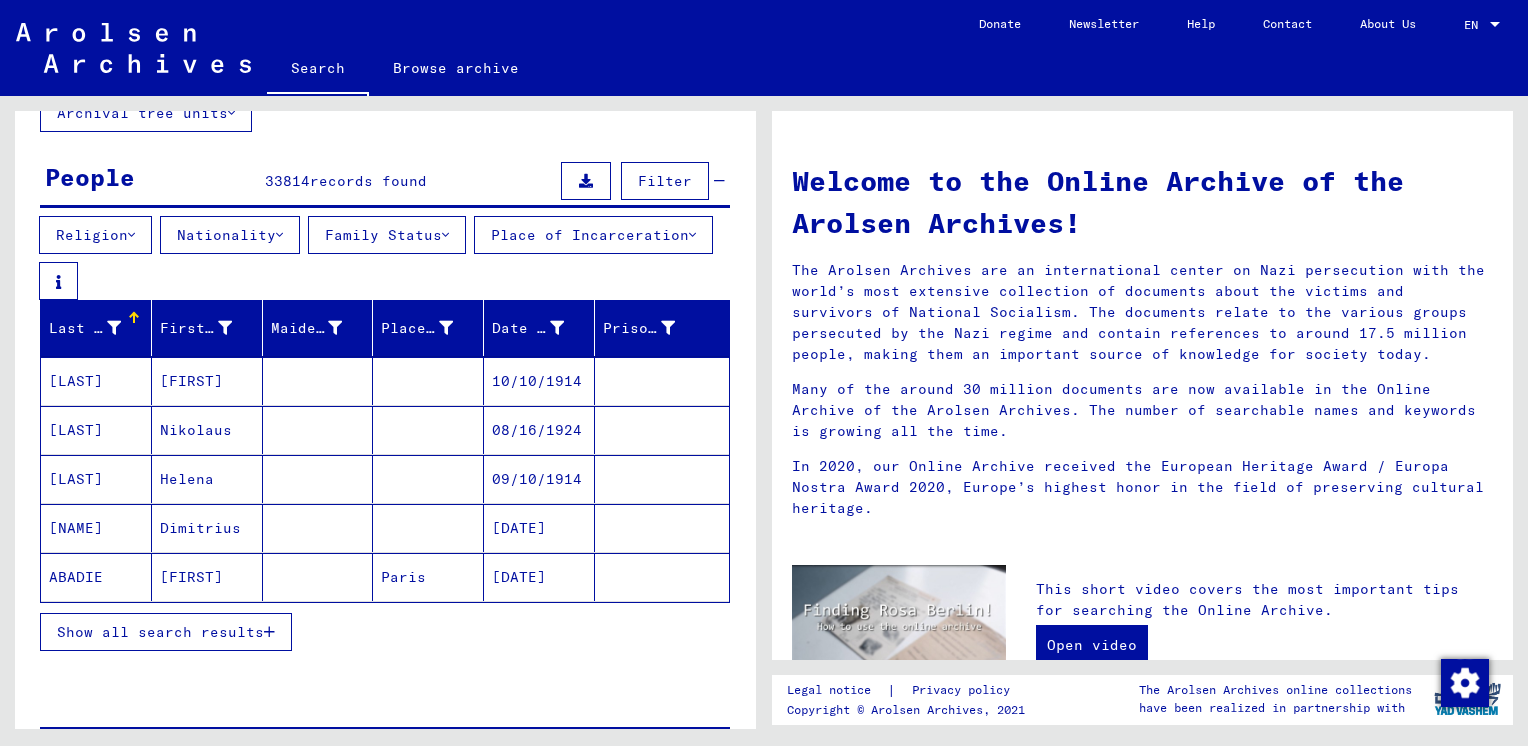 click on "Show all search results" at bounding box center [160, 632] 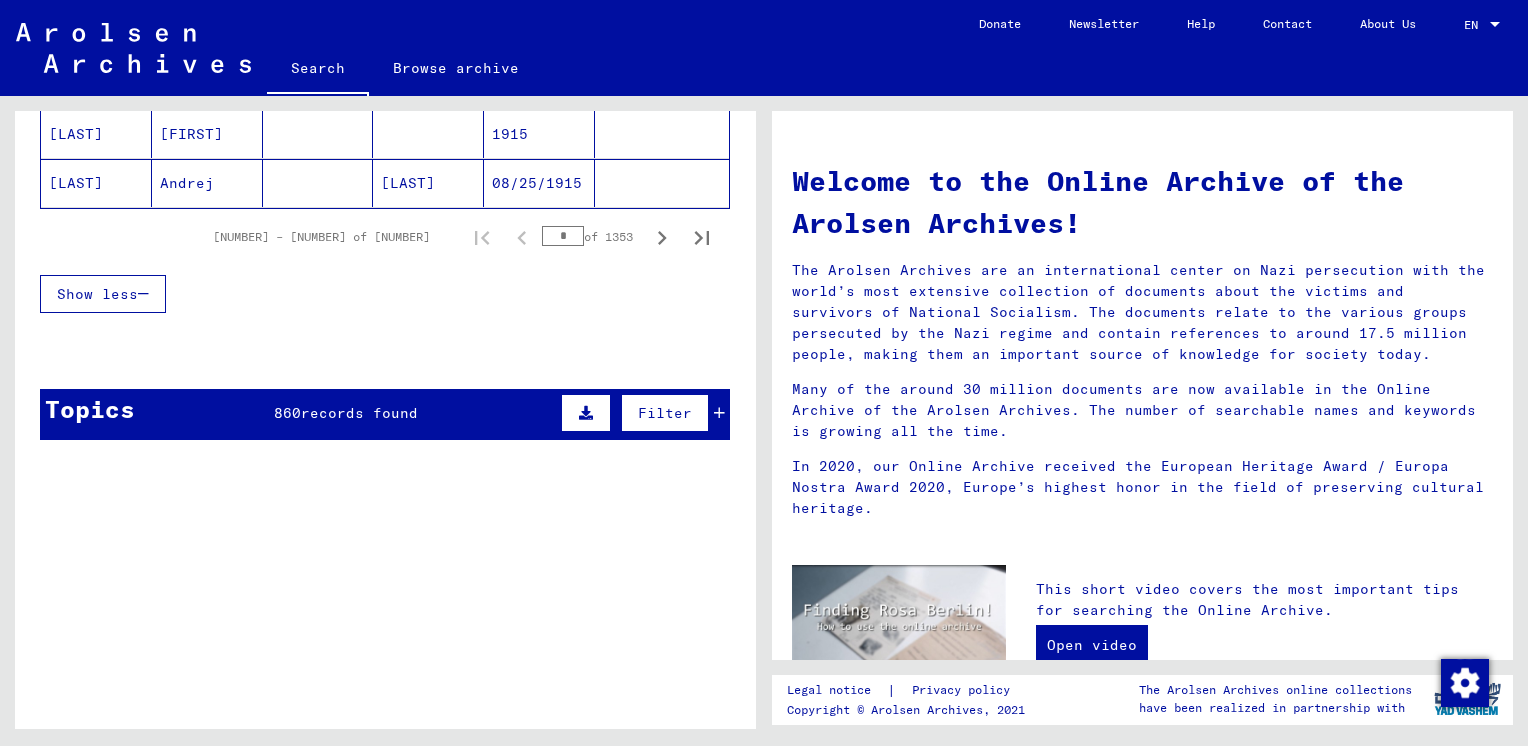 scroll, scrollTop: 1527, scrollLeft: 0, axis: vertical 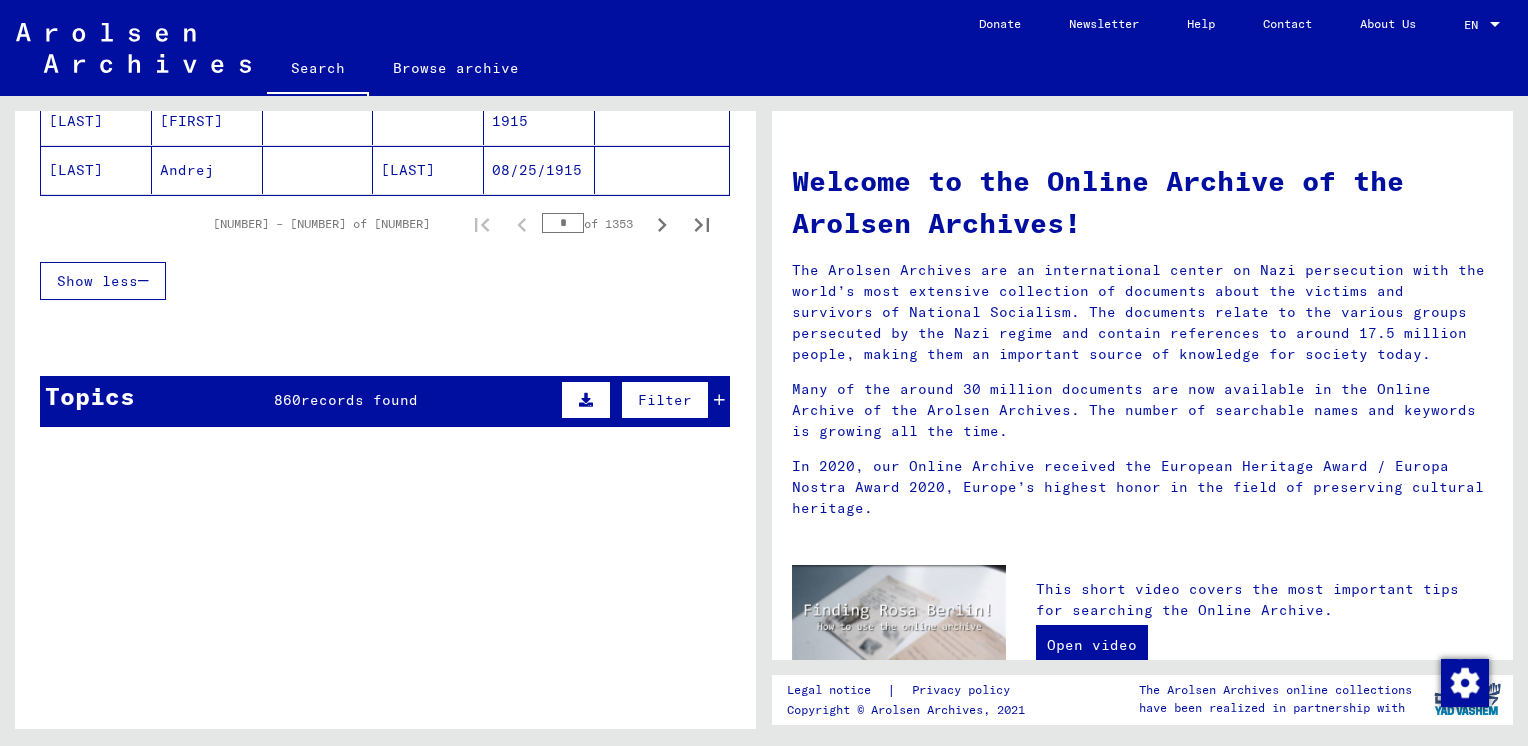click on "Filter" at bounding box center (665, 400) 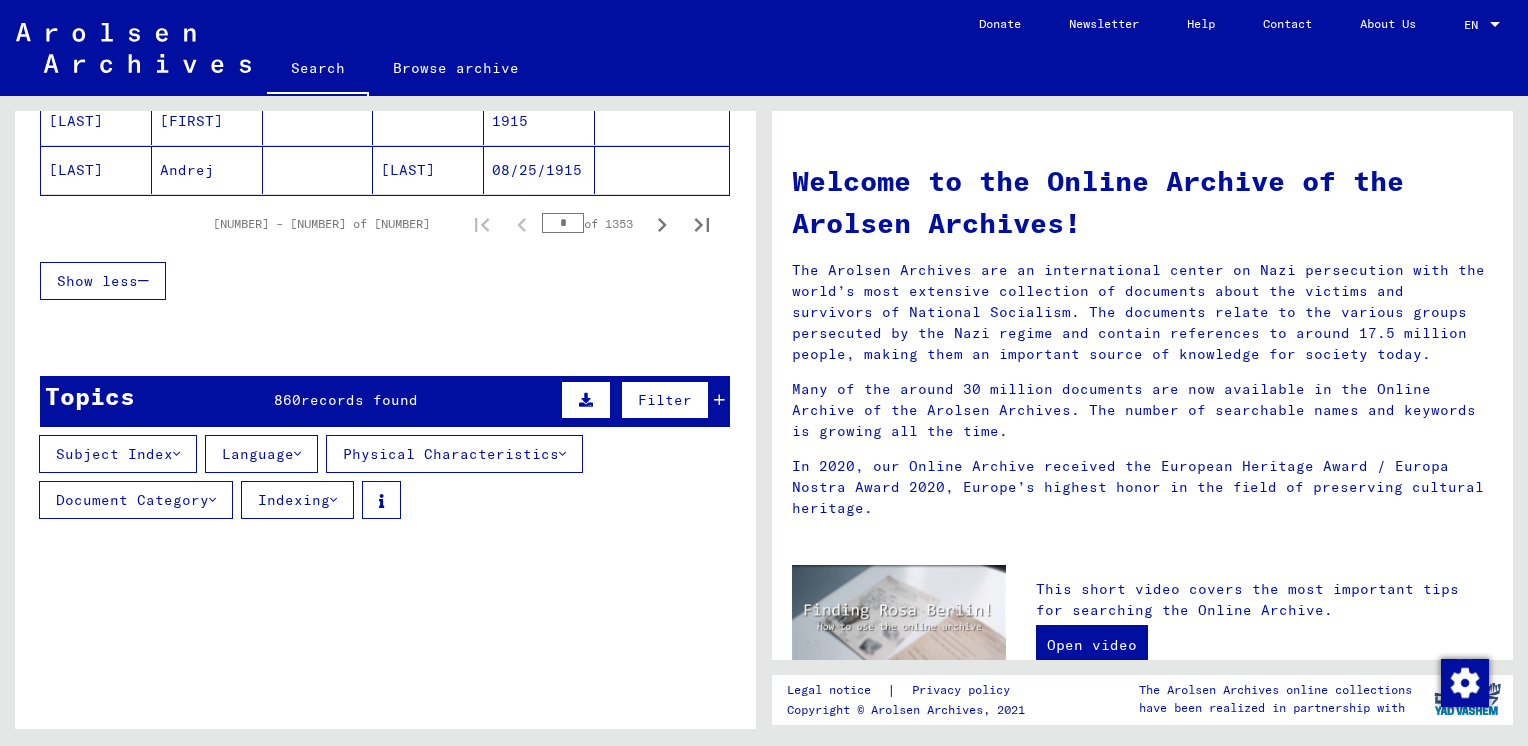 click on "records found" at bounding box center [359, 400] 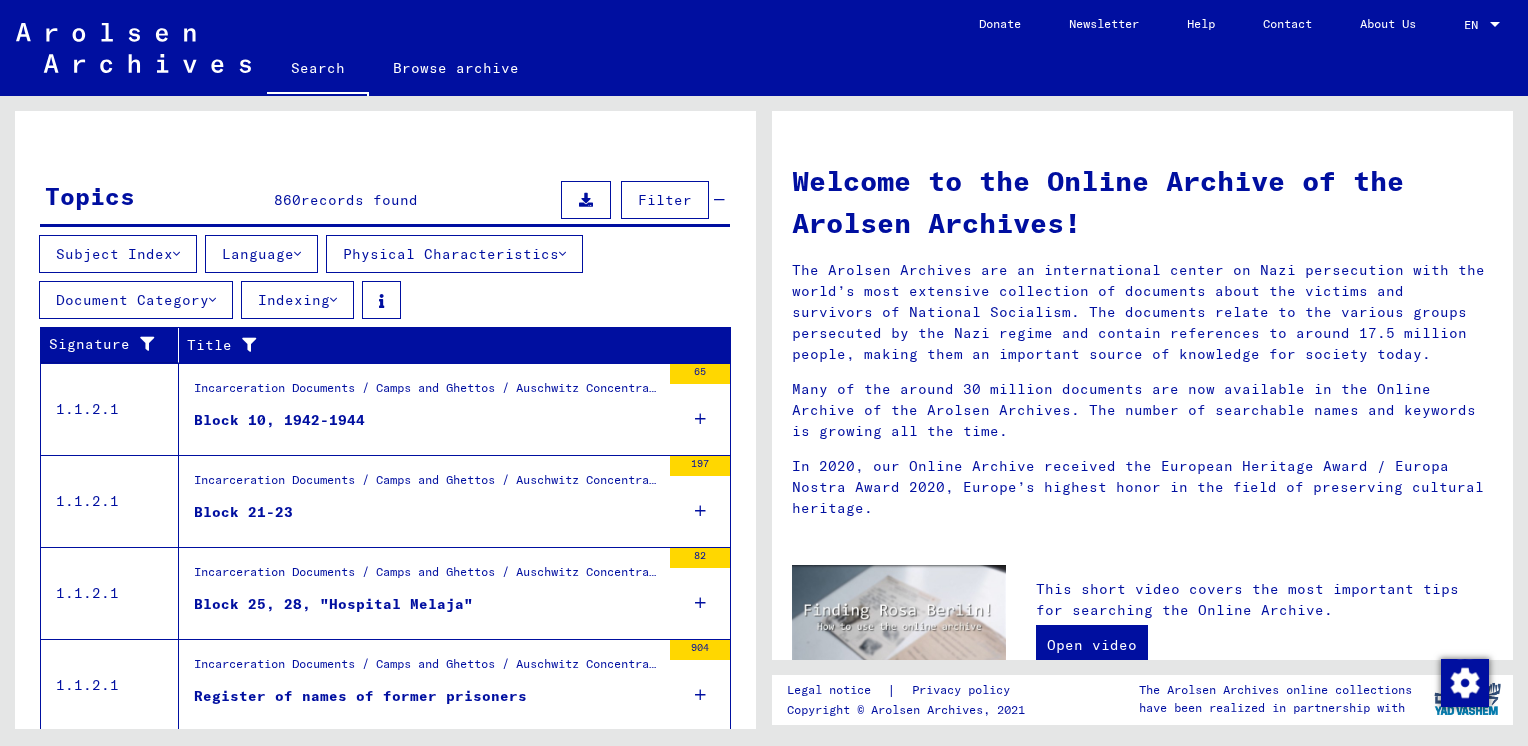 scroll, scrollTop: 1876, scrollLeft: 0, axis: vertical 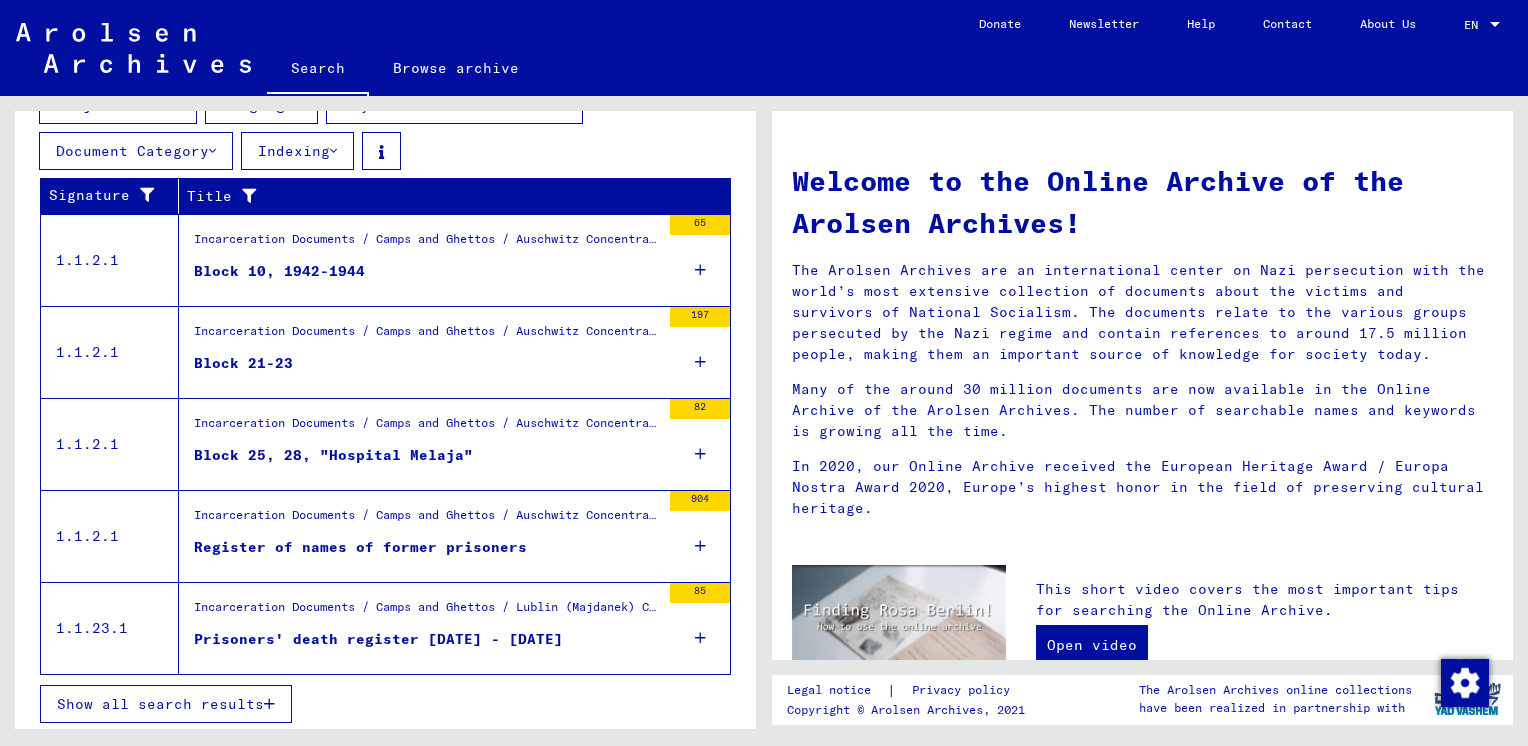 click on "Show all search results" at bounding box center (160, 704) 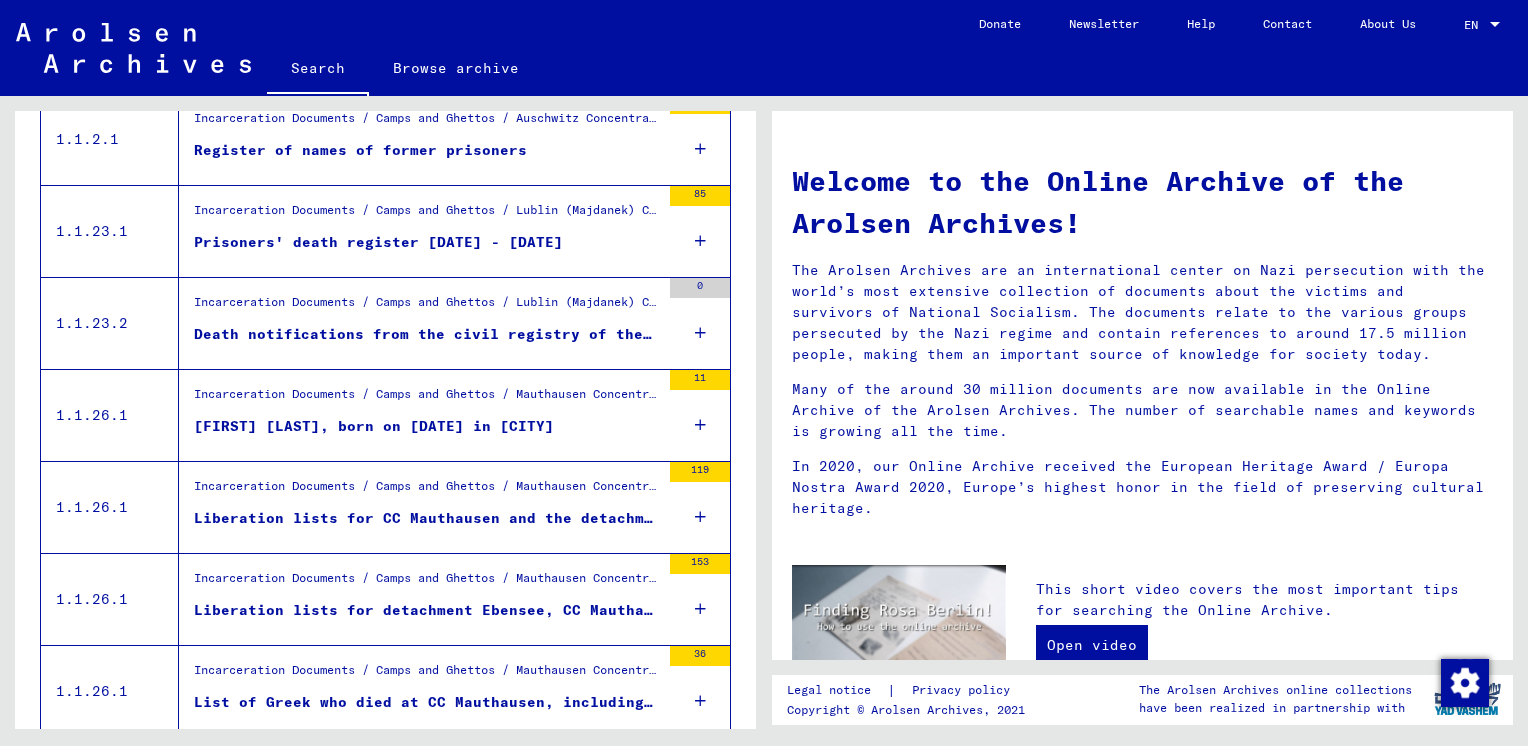 scroll, scrollTop: 484, scrollLeft: 0, axis: vertical 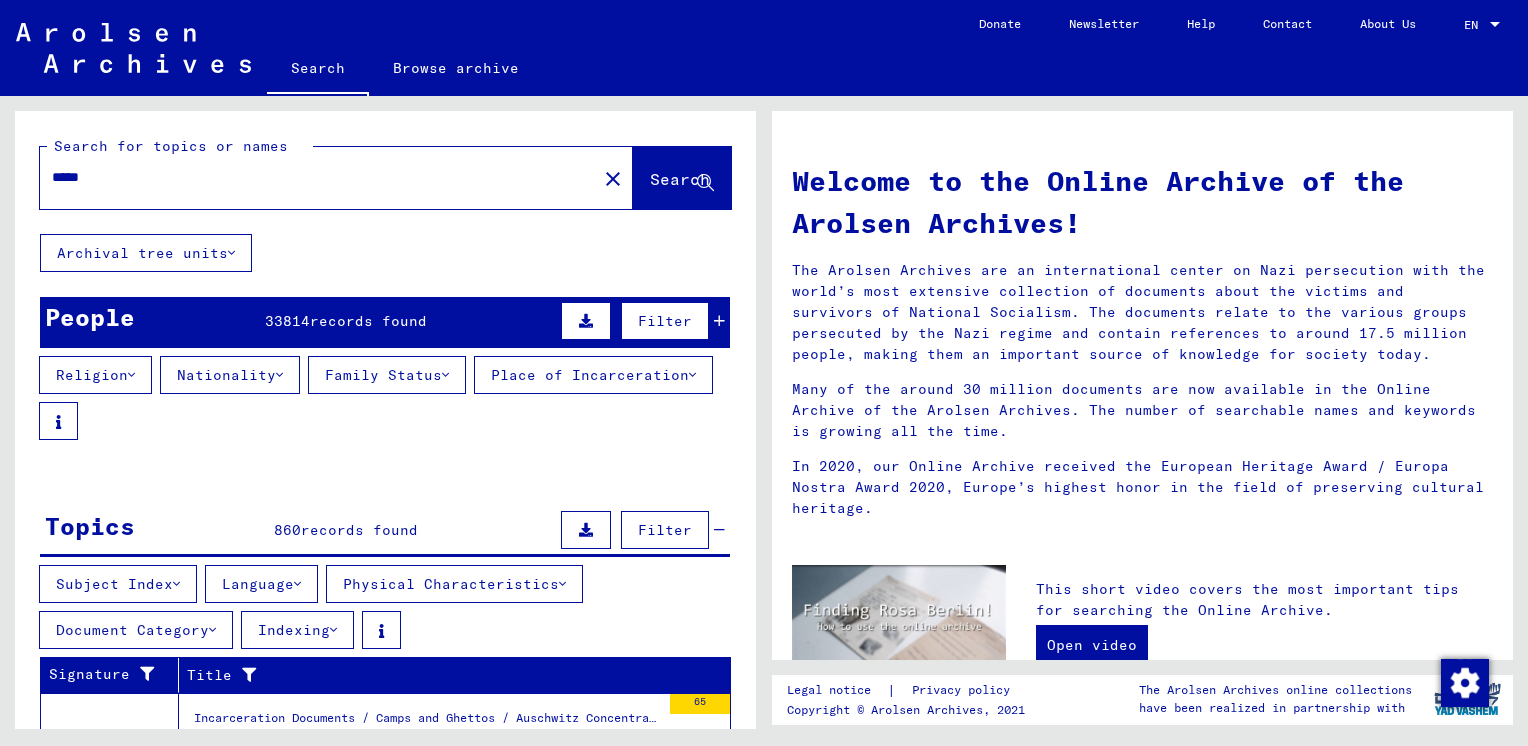 click on "records found" at bounding box center (368, 321) 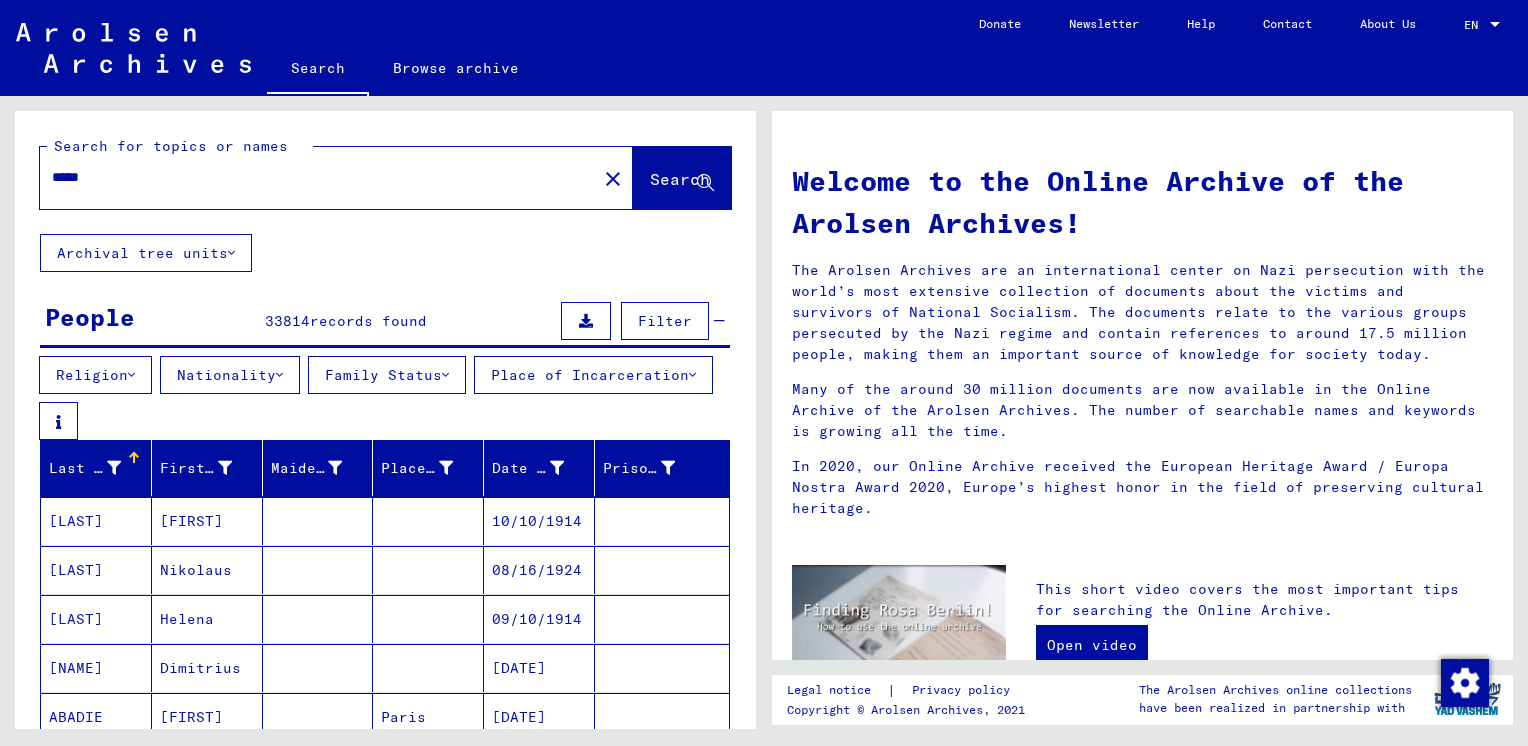 click on "Place of Incarceration" at bounding box center [593, 375] 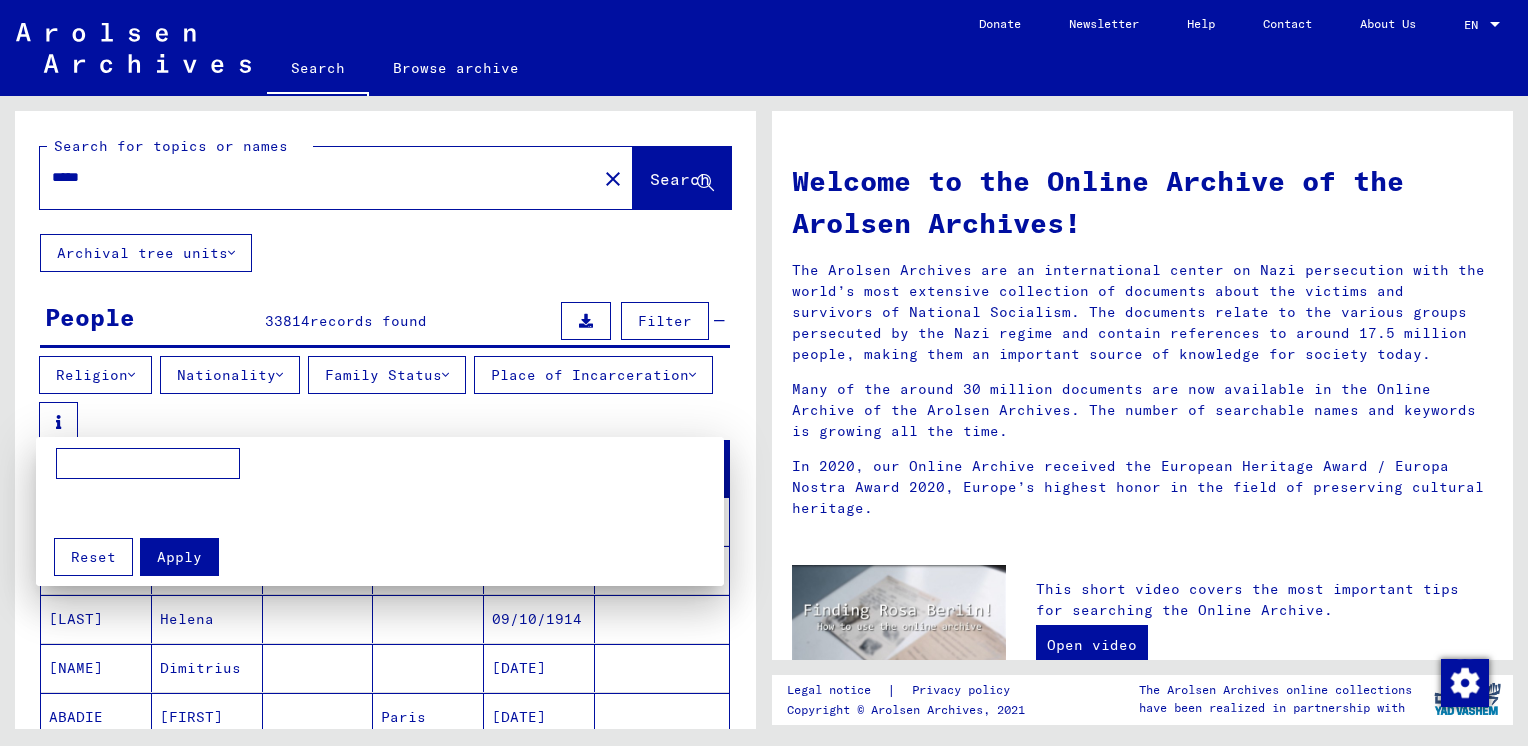 click at bounding box center [148, 464] 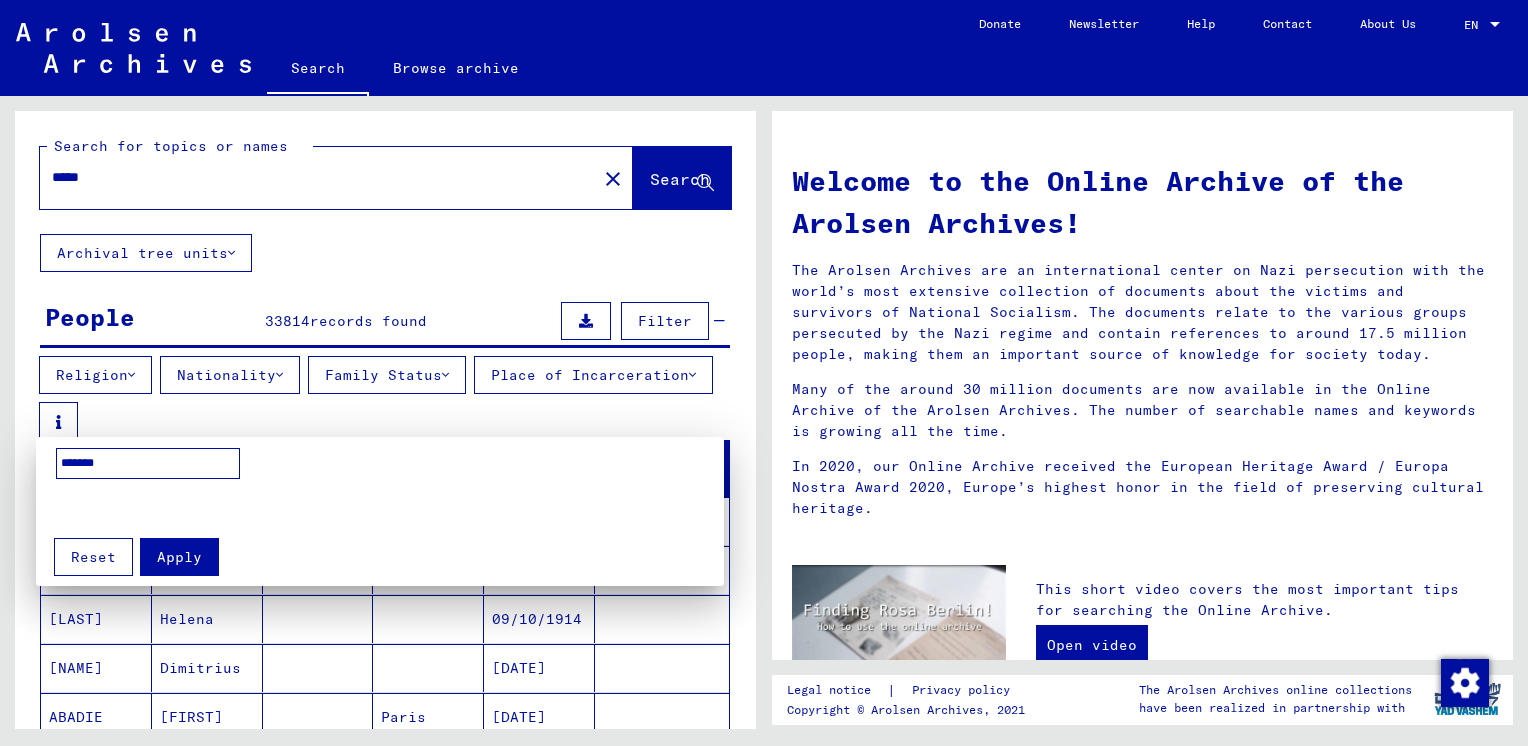 type on "*******" 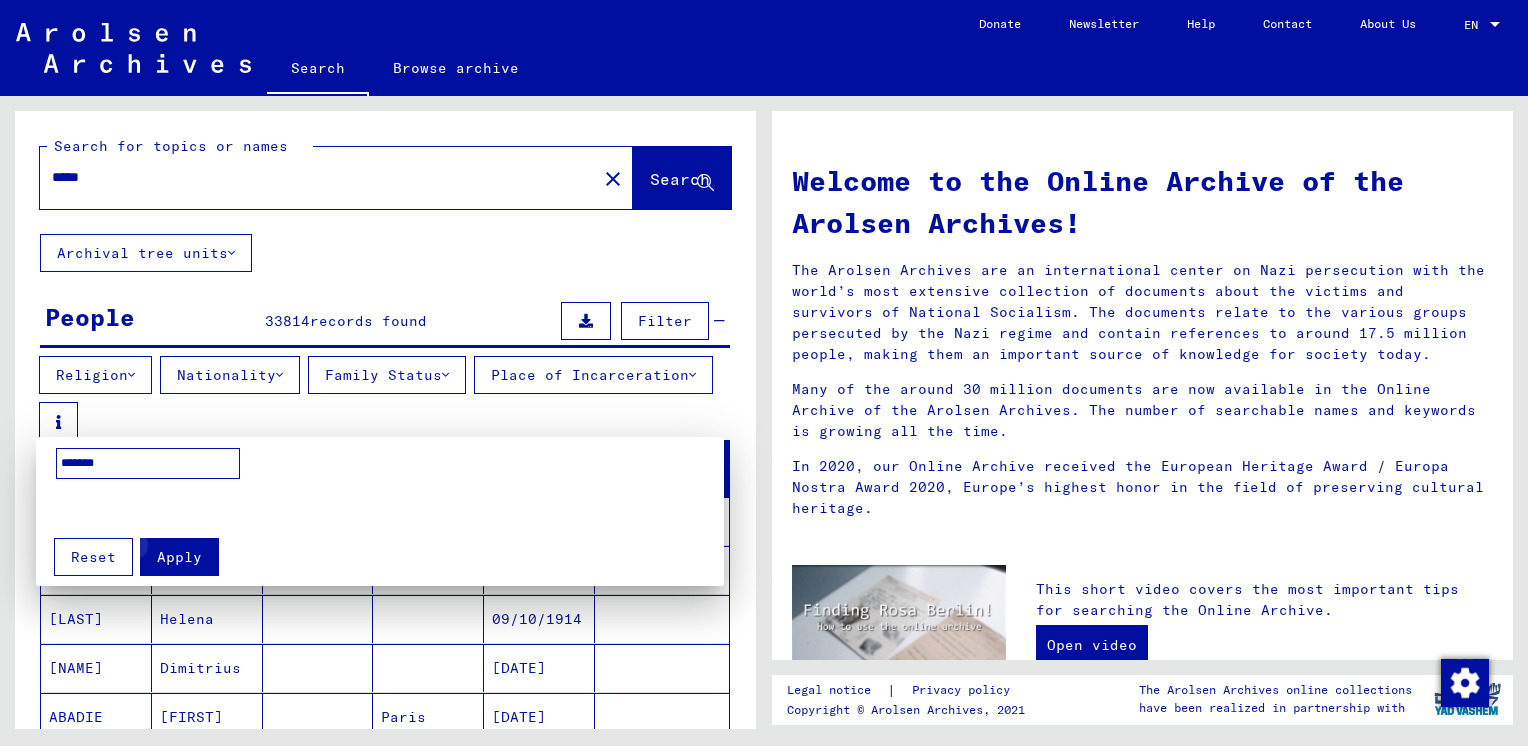 click on "Apply" at bounding box center [179, 557] 